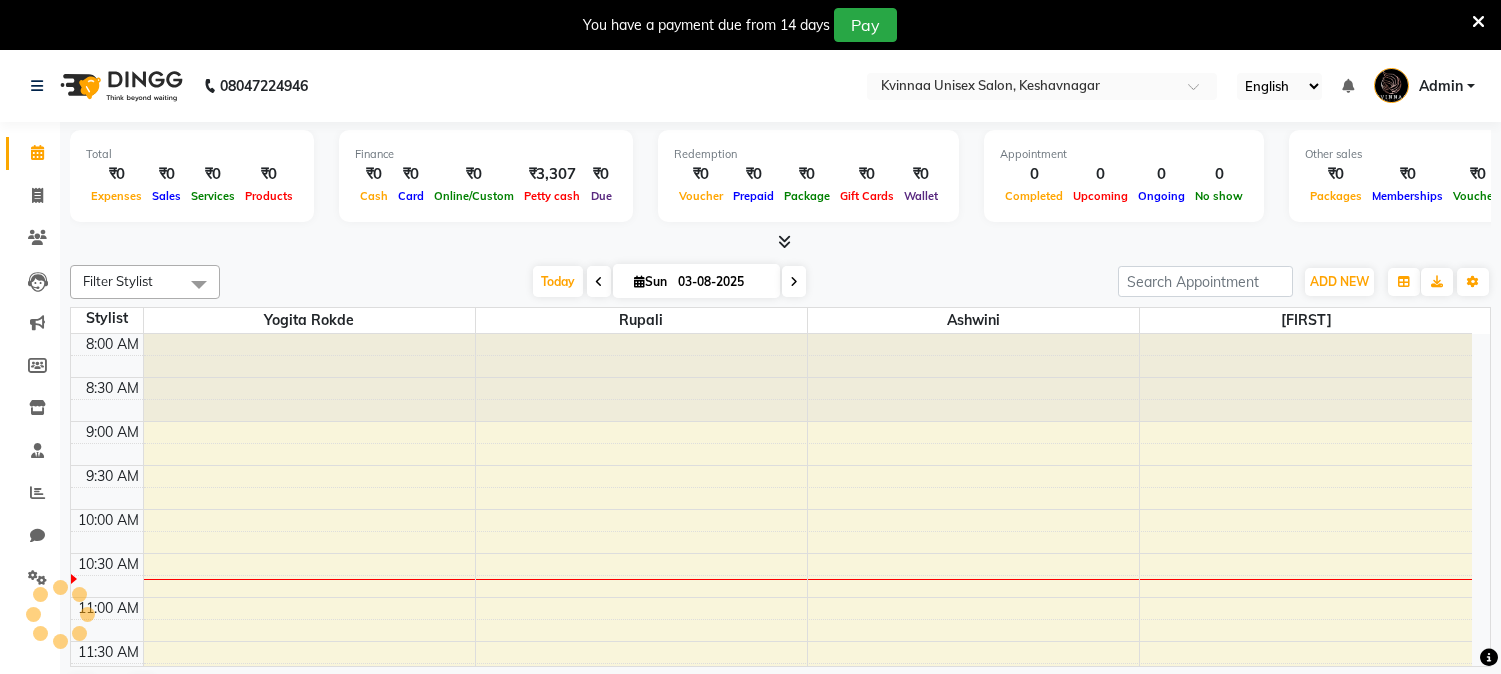 scroll, scrollTop: 0, scrollLeft: 0, axis: both 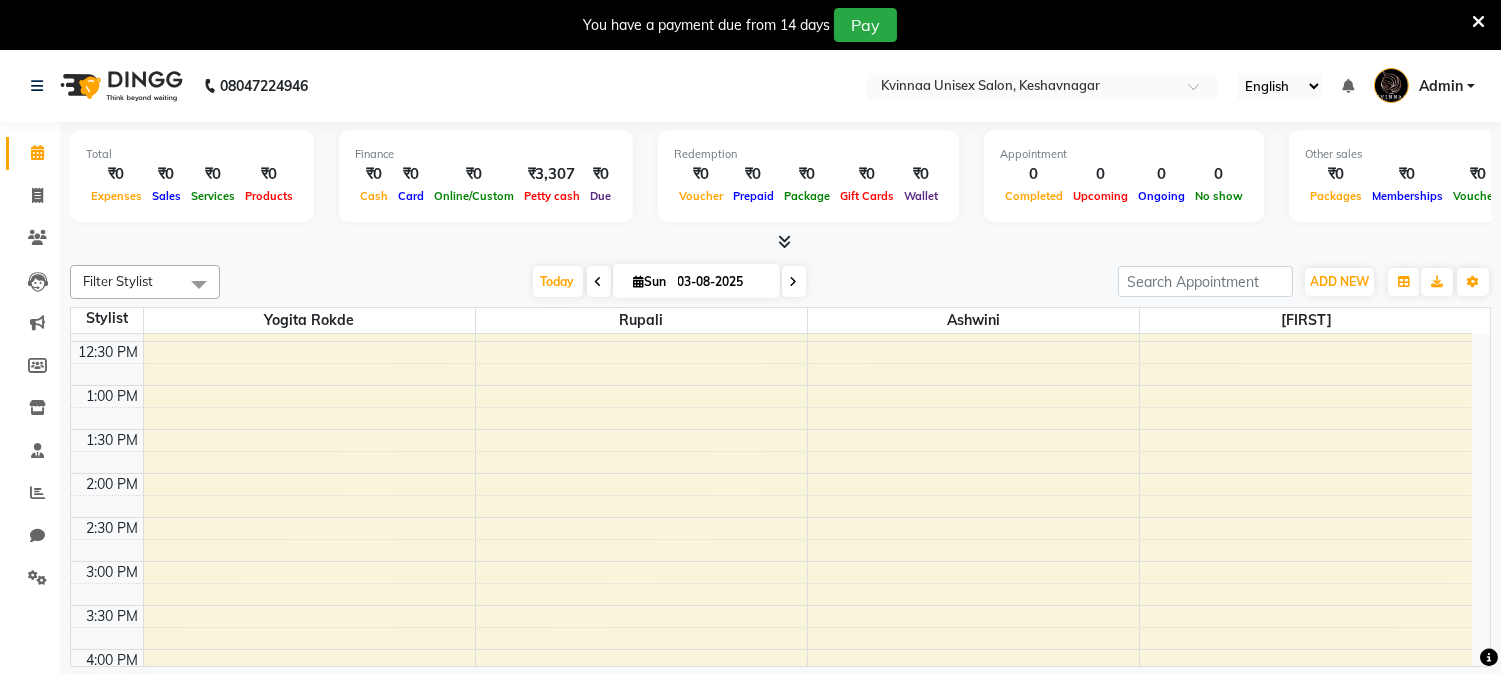 click at bounding box center [784, 241] 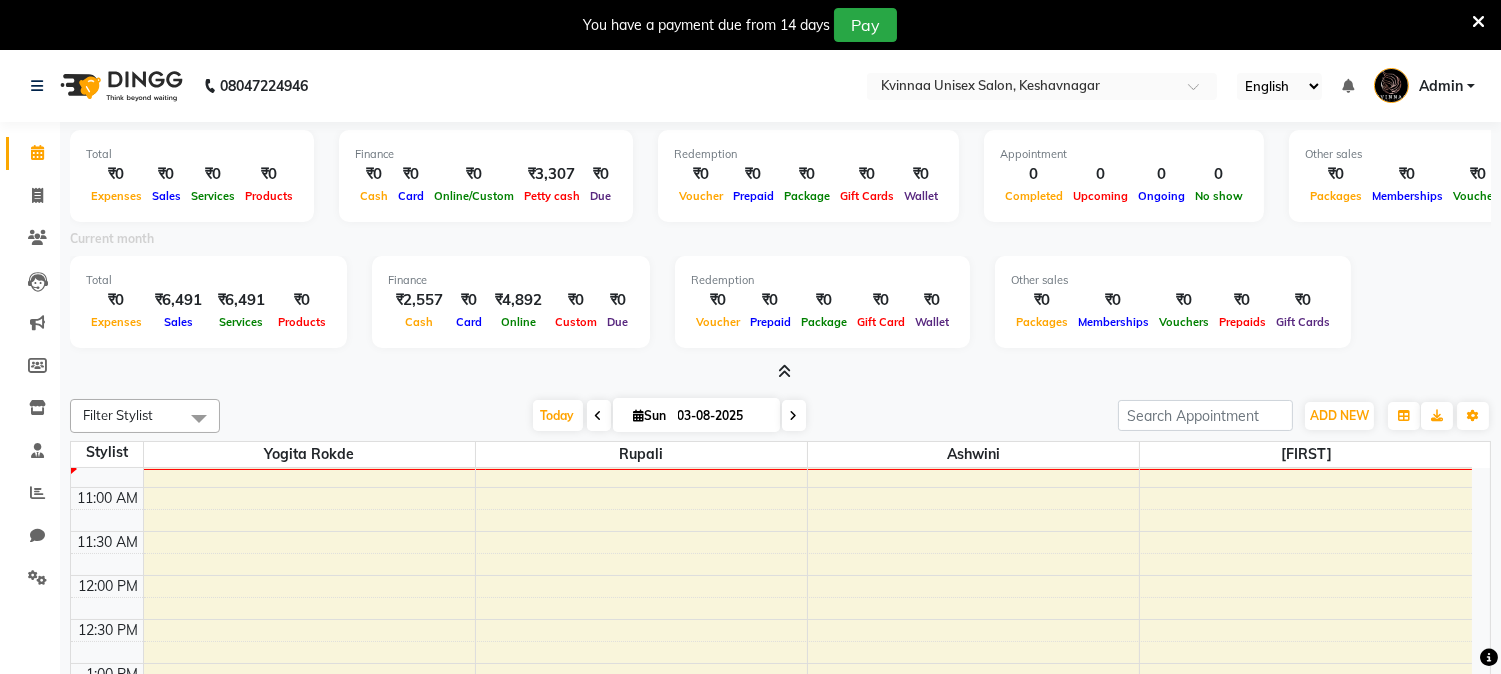 scroll, scrollTop: 0, scrollLeft: 0, axis: both 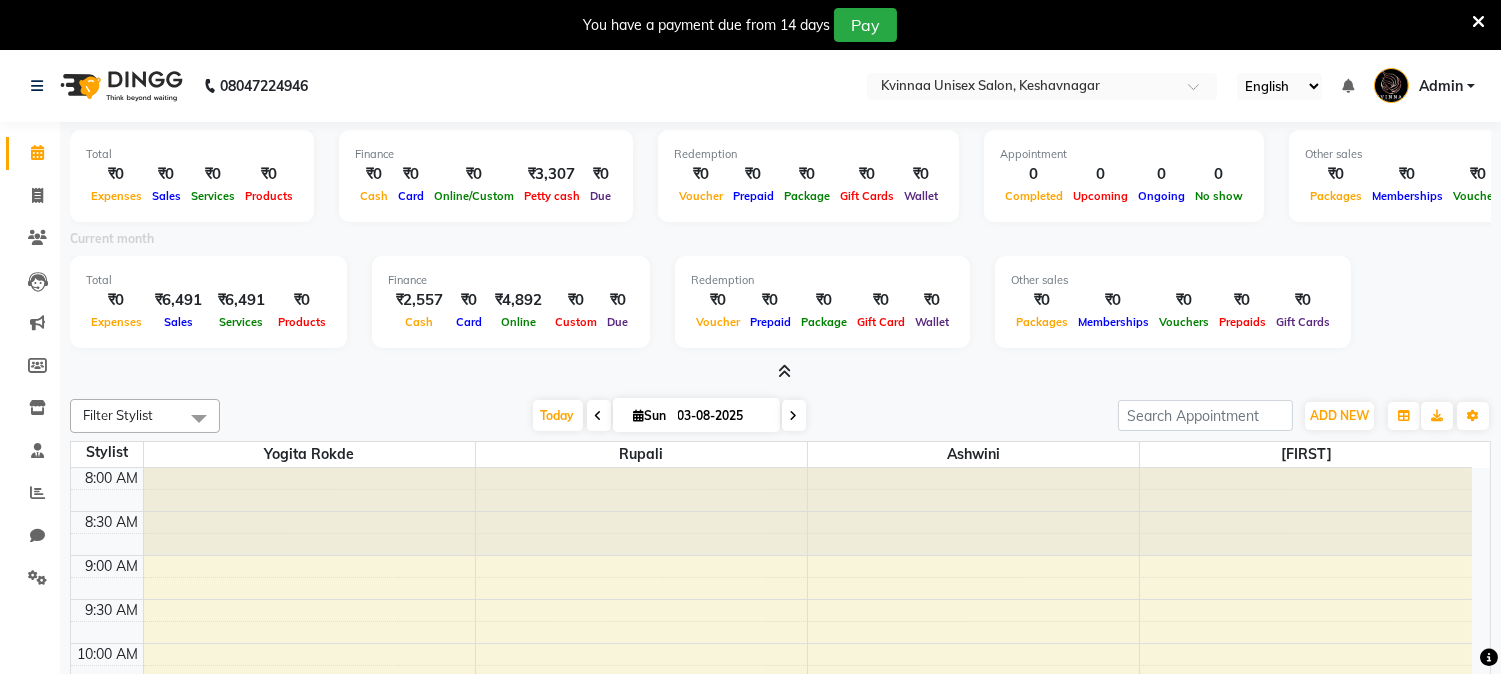 click at bounding box center [784, 371] 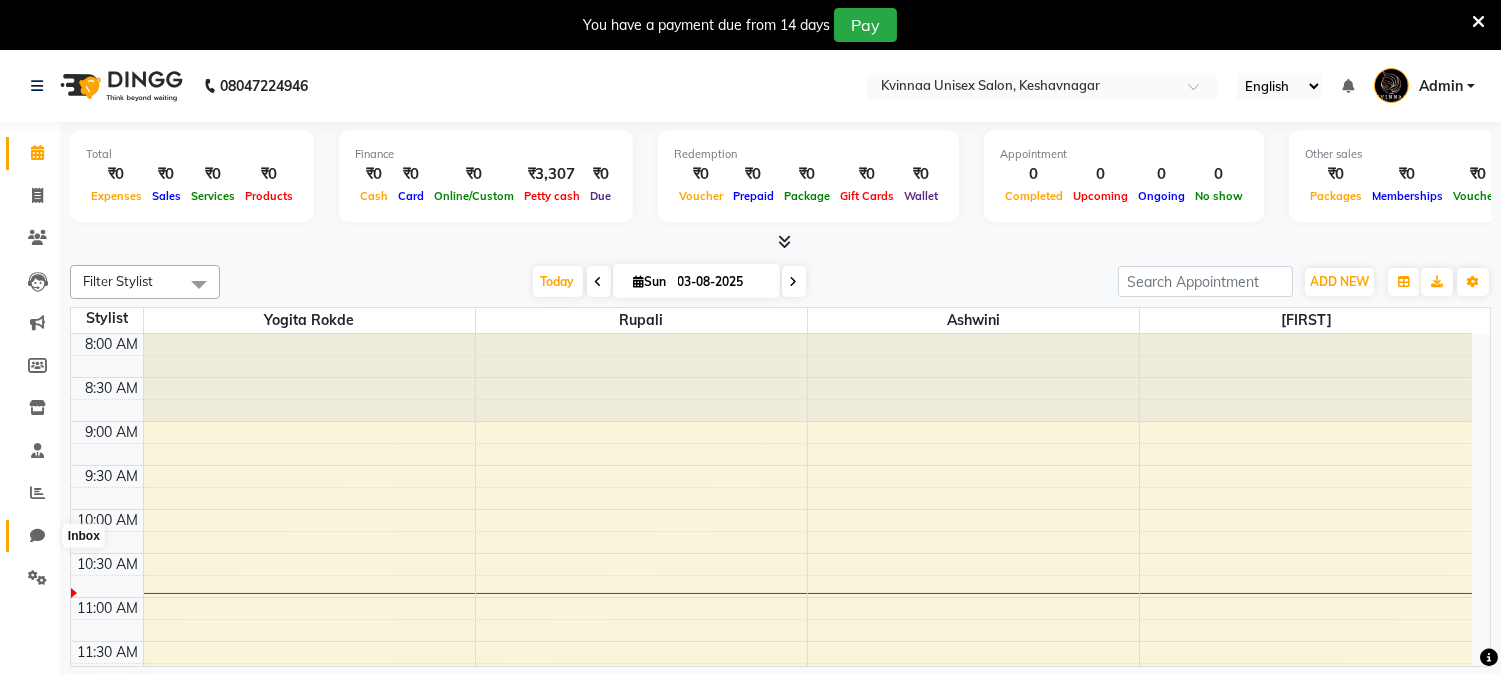 click 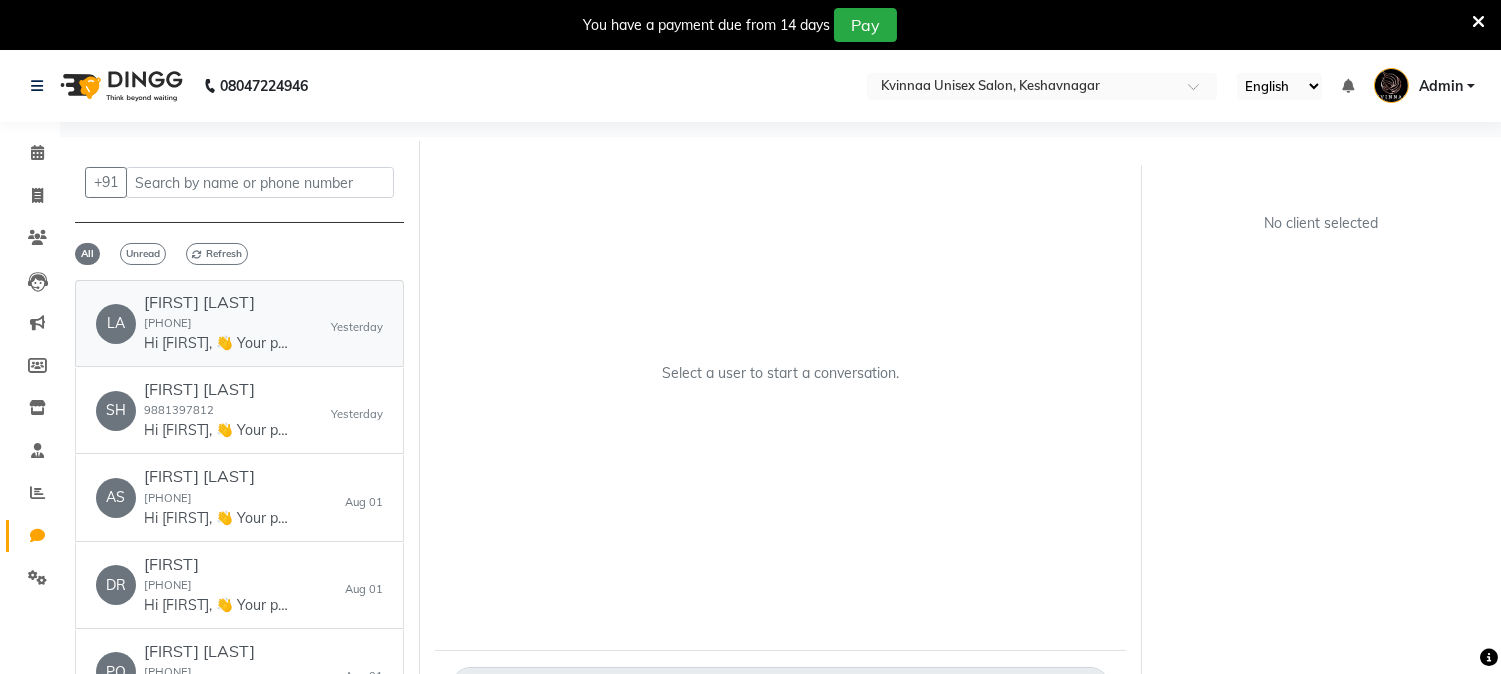 click on "[FIRST] [LAST] [PHONE] Hi [FIRST], 👋
Your payment at Kvinnaa Unisex Salon is confirmed!
💰 Amount: 699
🧾 Receipt Link: ww4.in/a?c=P0Oed7
We’d love to hear your feedback:
Thanks for visiting! 💖" 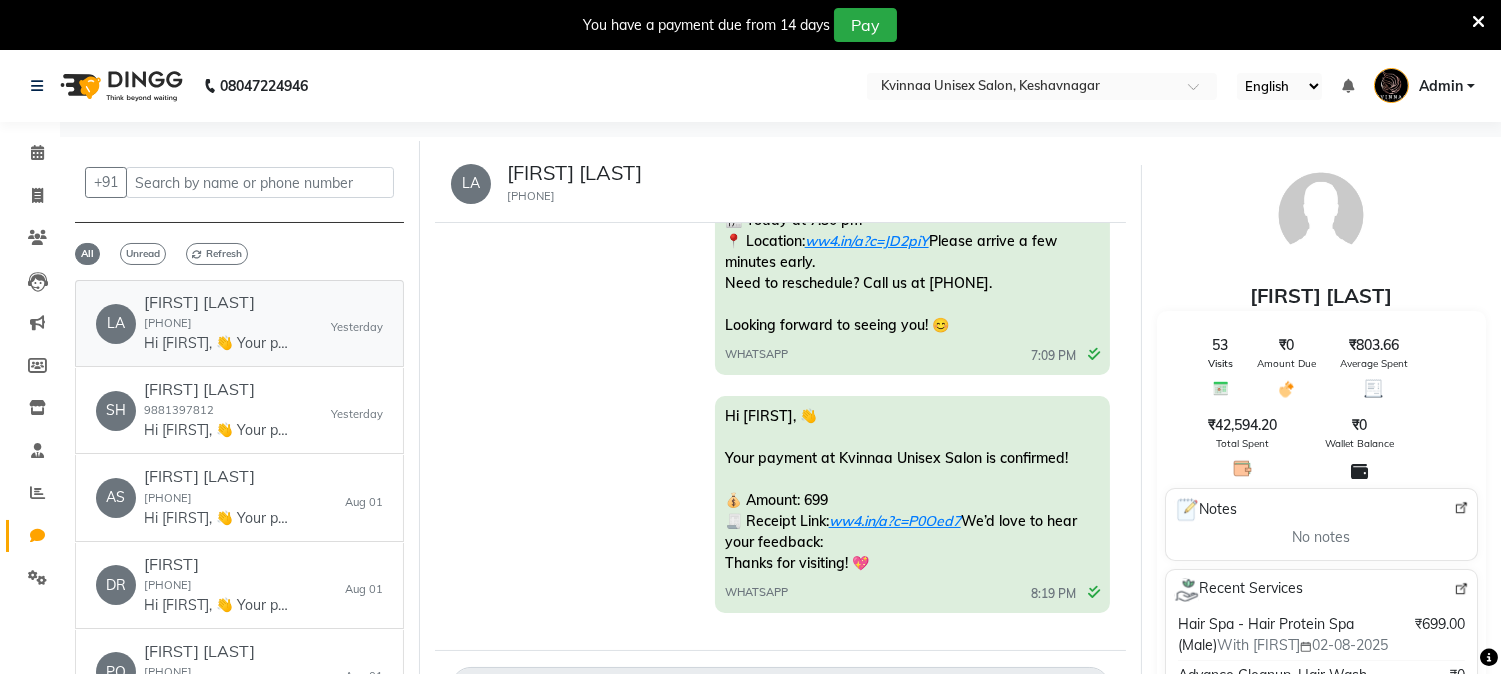 scroll, scrollTop: 1126, scrollLeft: 0, axis: vertical 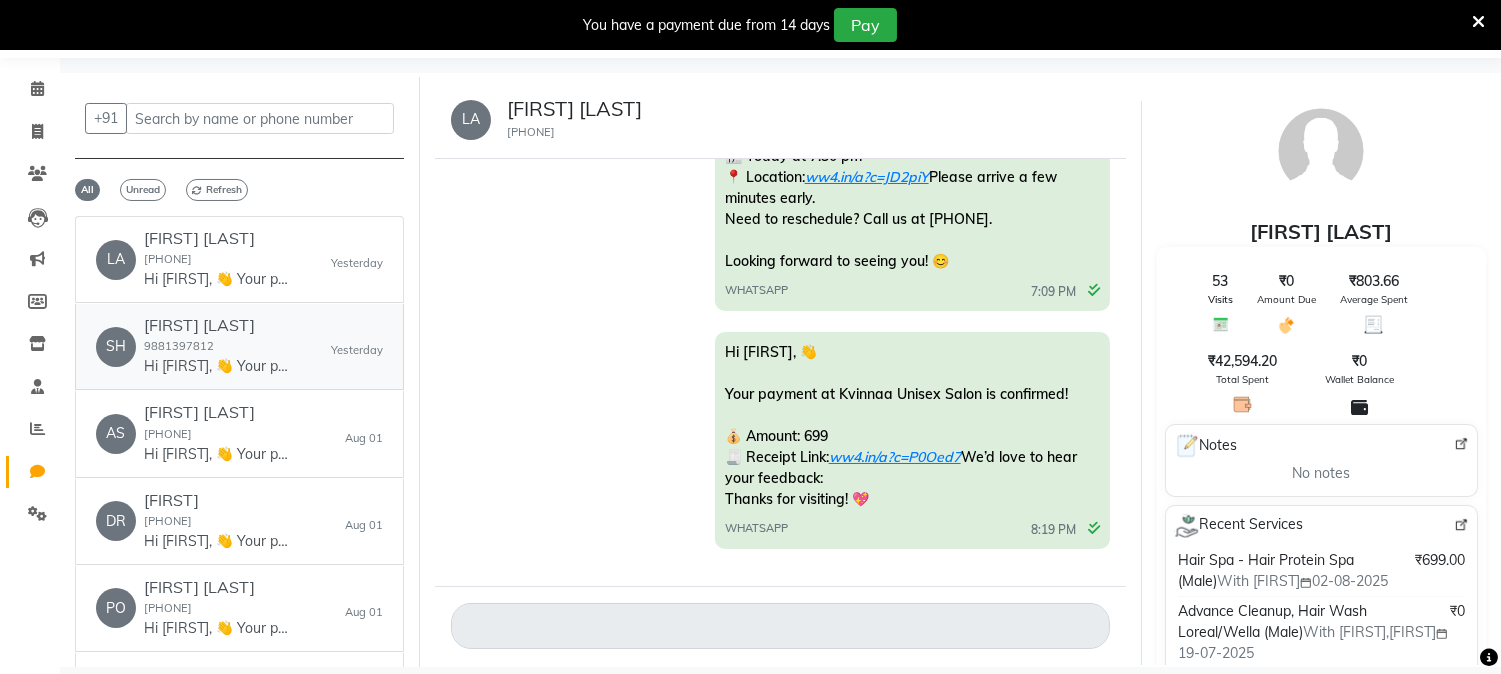 click on "Hi [FIRST], 👋
Your payment at Kvinnaa Unisex Salon is confirmed!
💰 Amount: 2167
🧾 Receipt Link: ww4.in/a?c=LjfEkV
We’d love to hear your feedback:
Thanks for visiting! 💖" 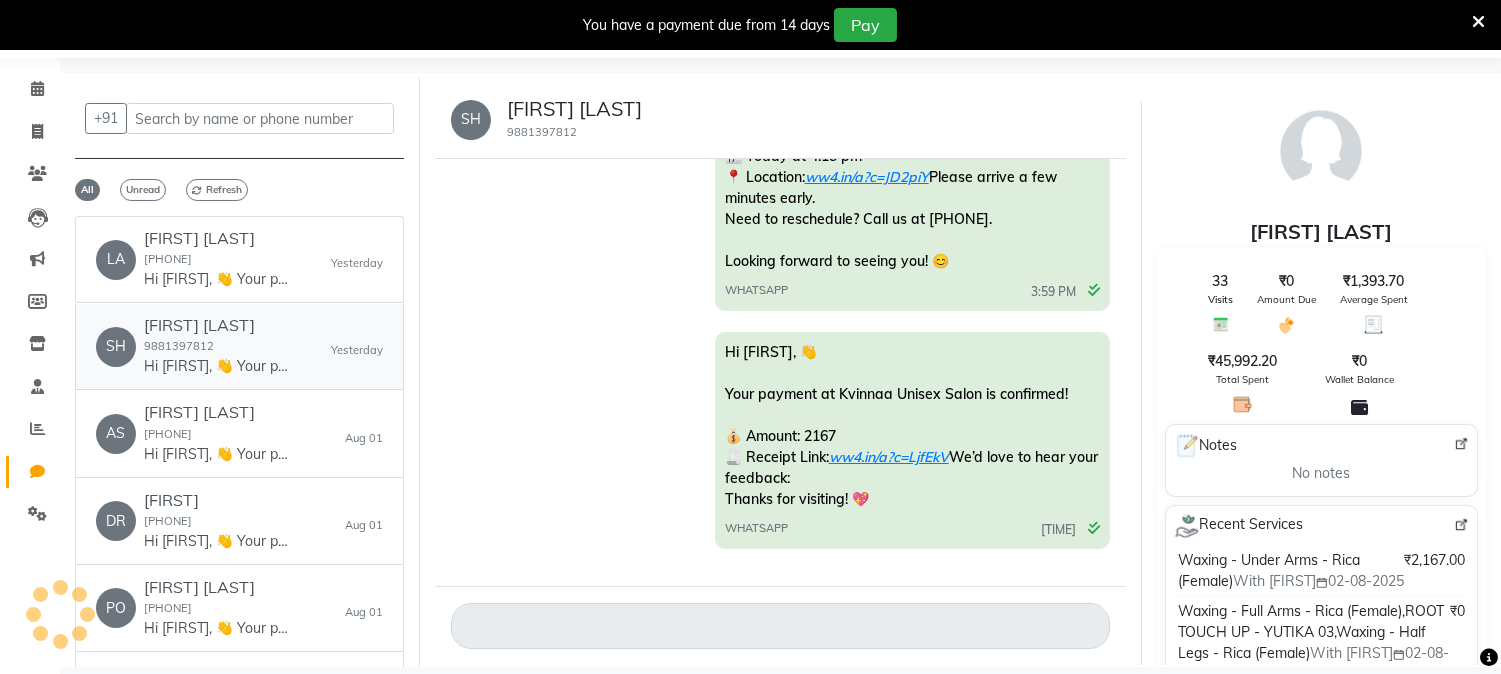 scroll, scrollTop: 223, scrollLeft: 0, axis: vertical 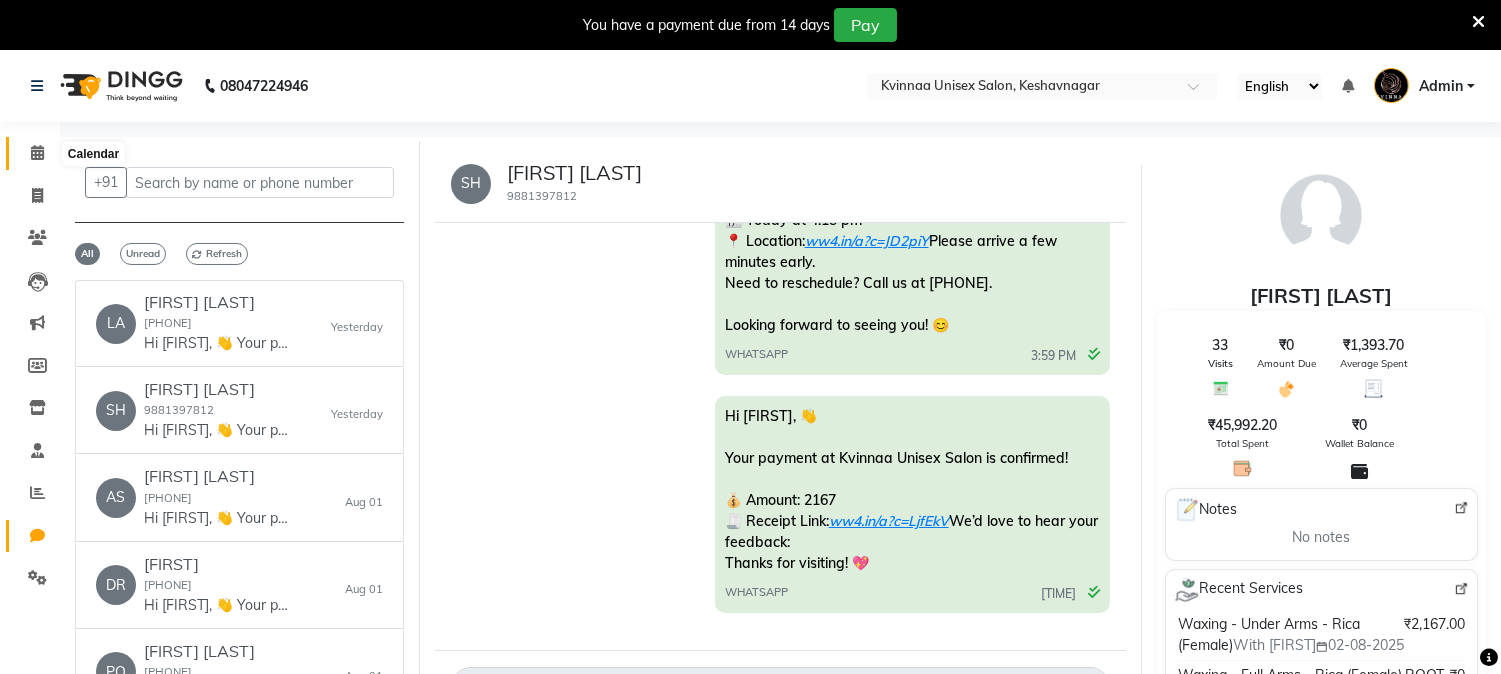 click 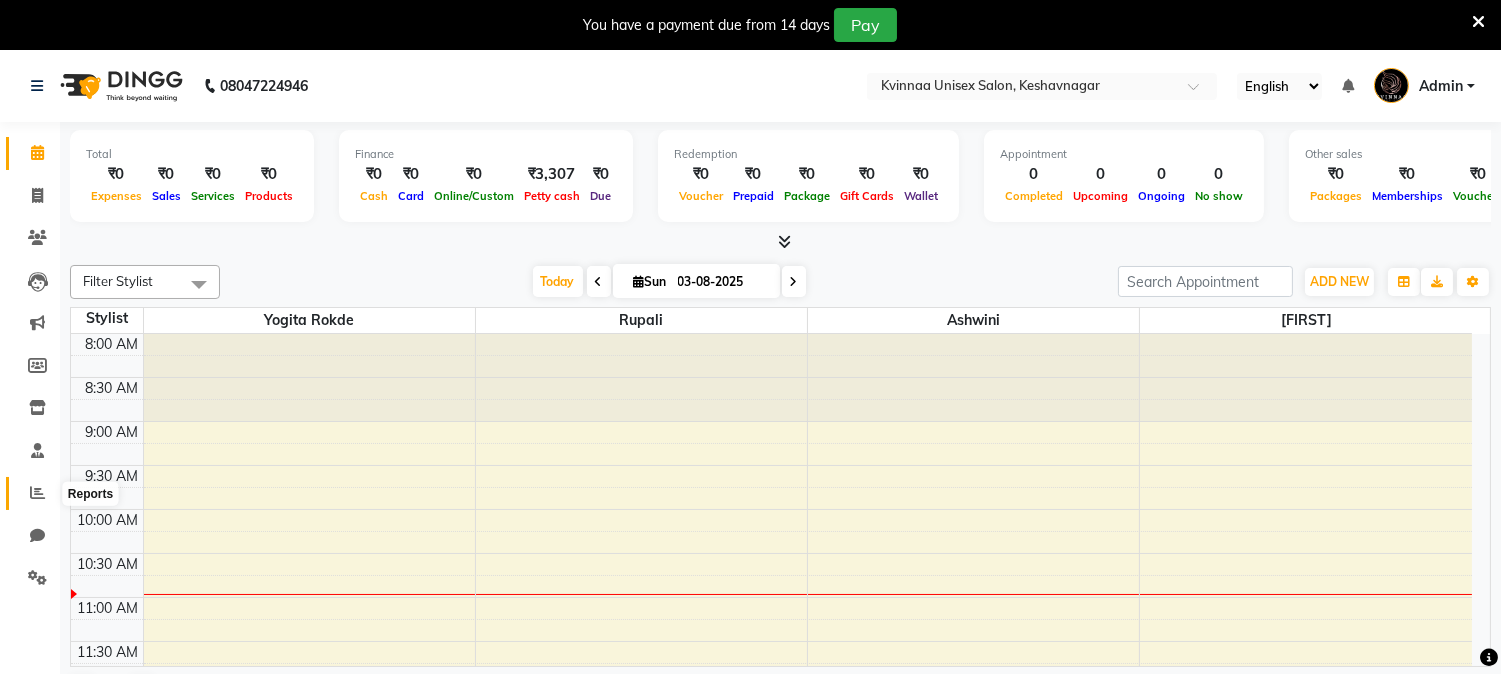 click 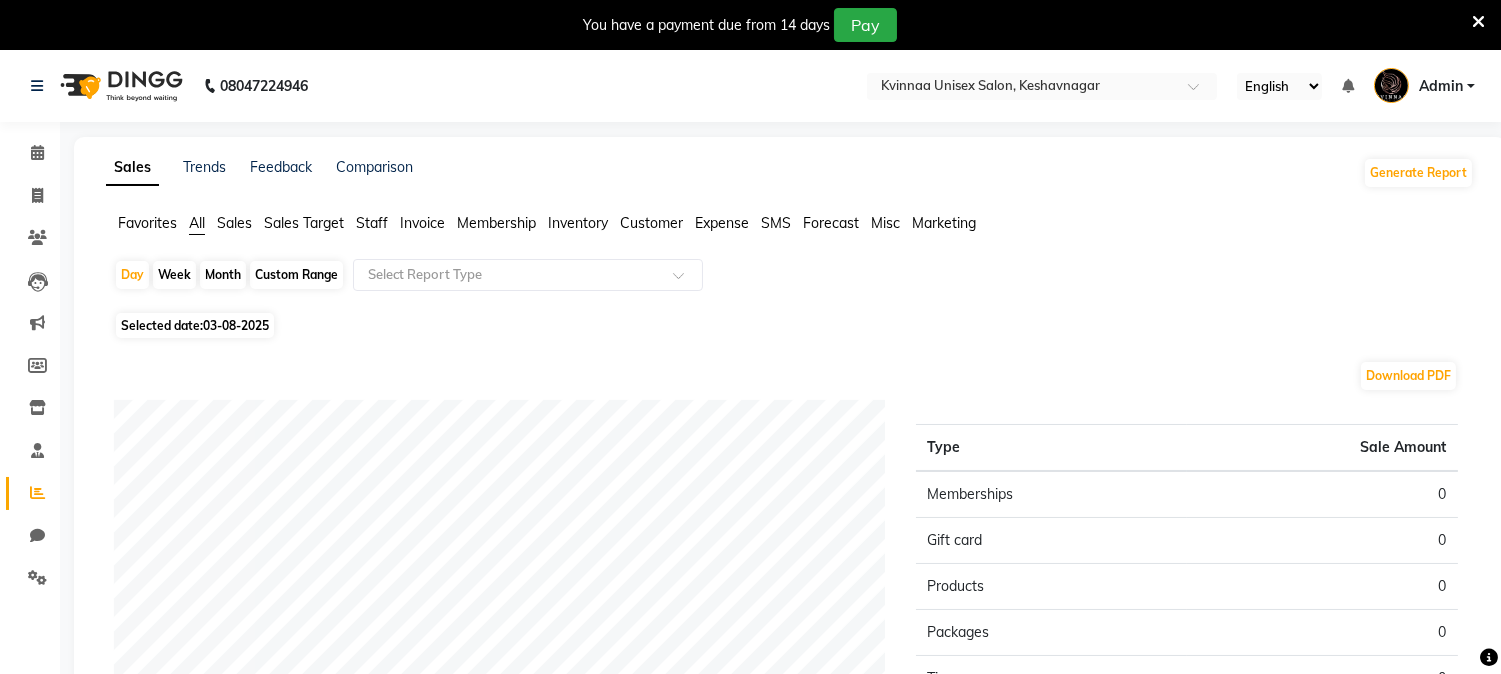 click on "Month" 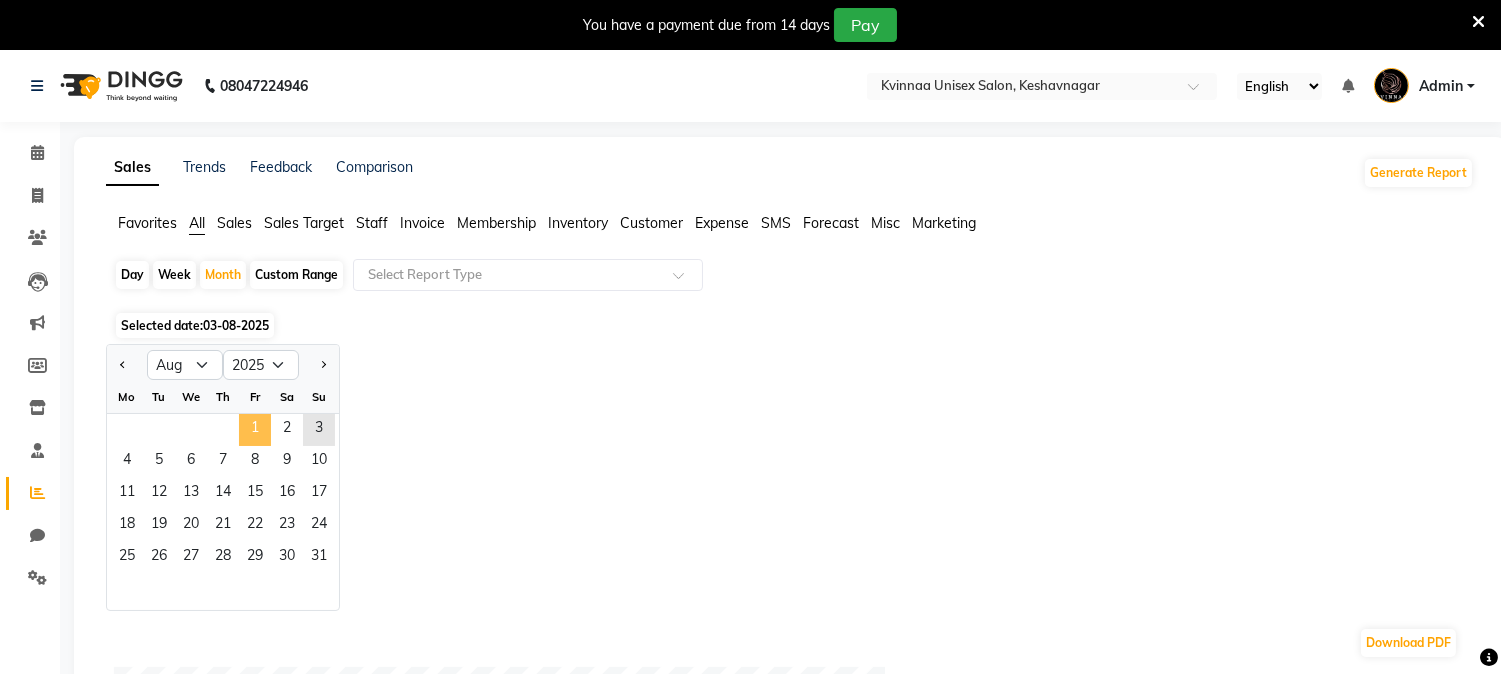click on "1" 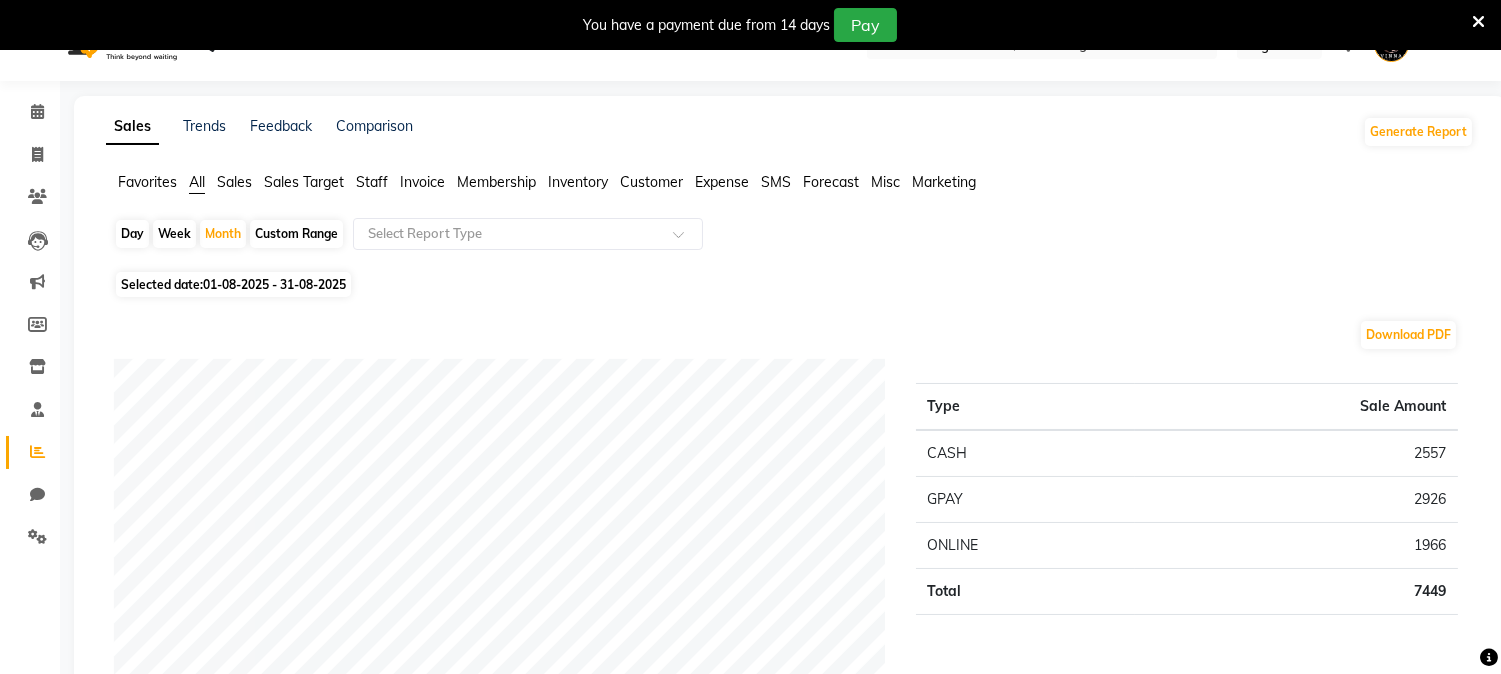 scroll, scrollTop: 0, scrollLeft: 0, axis: both 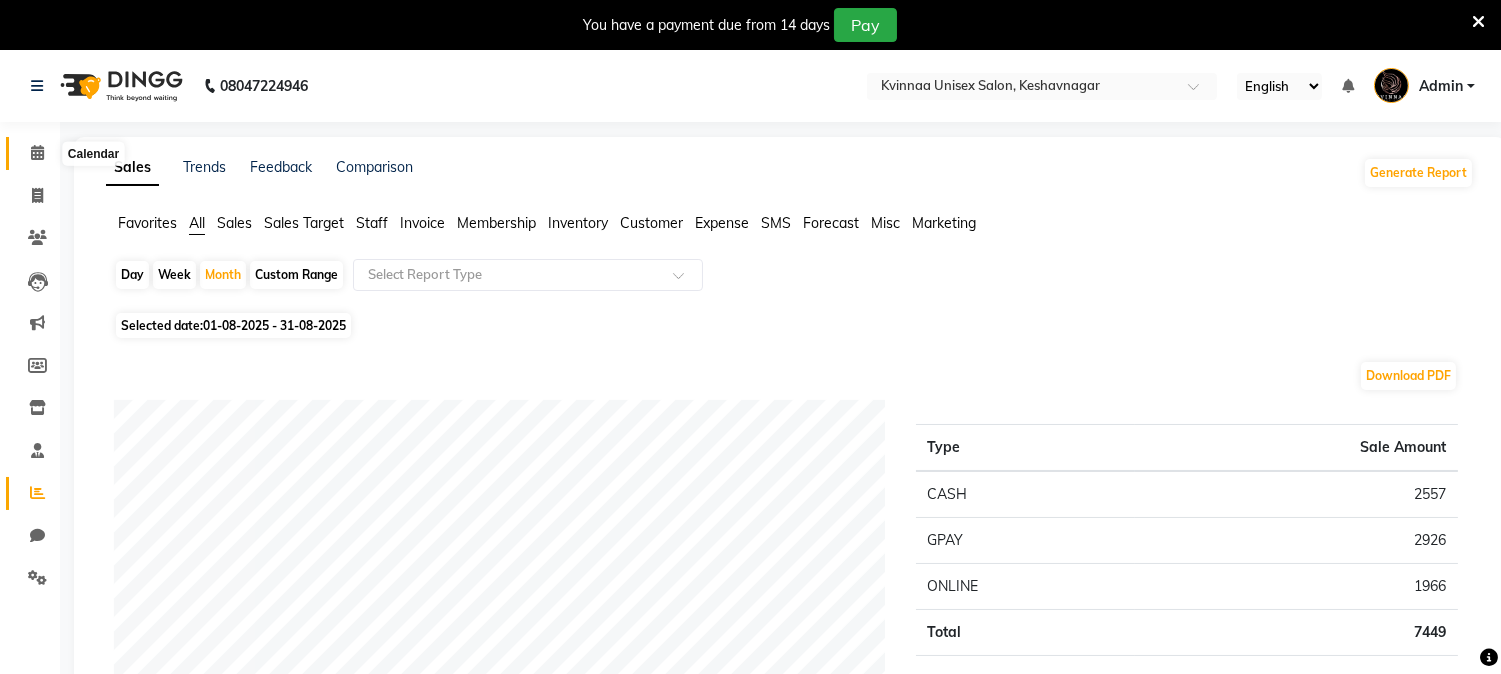 click 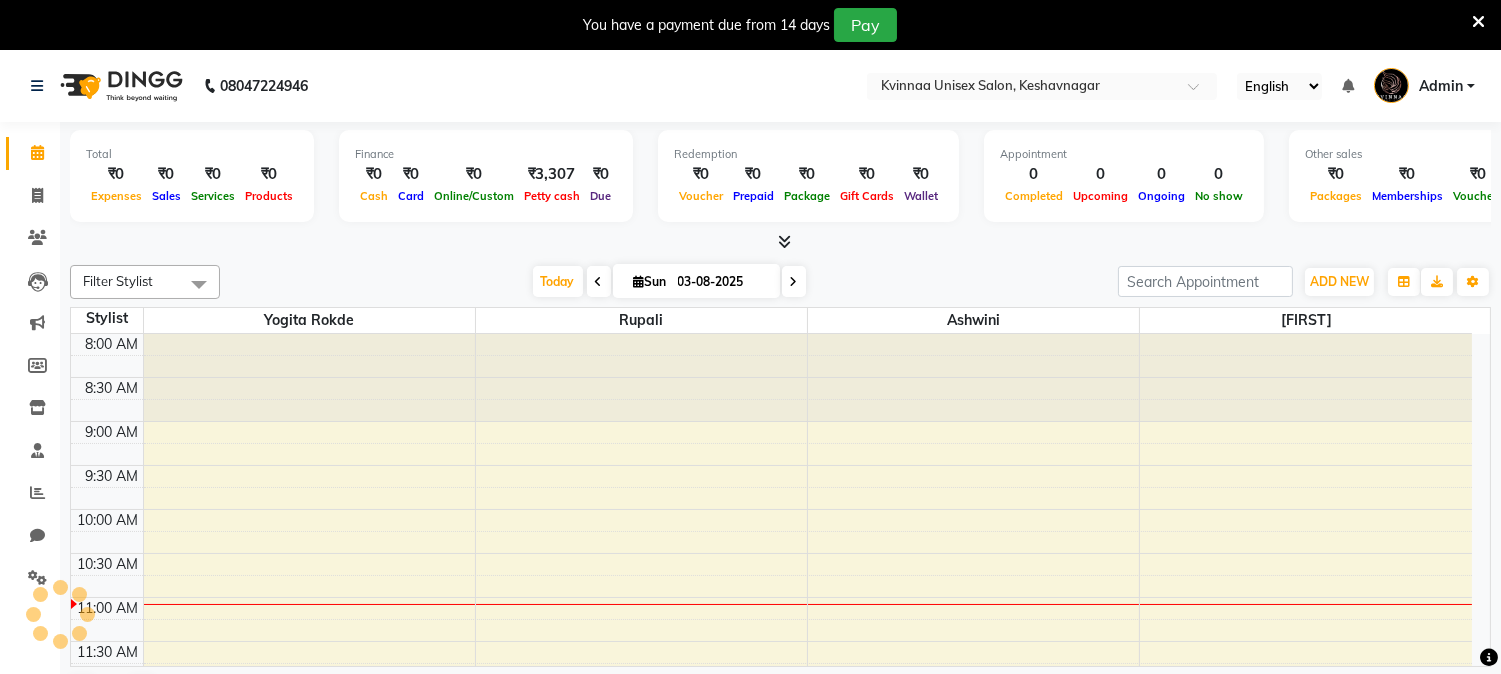 scroll, scrollTop: 0, scrollLeft: 0, axis: both 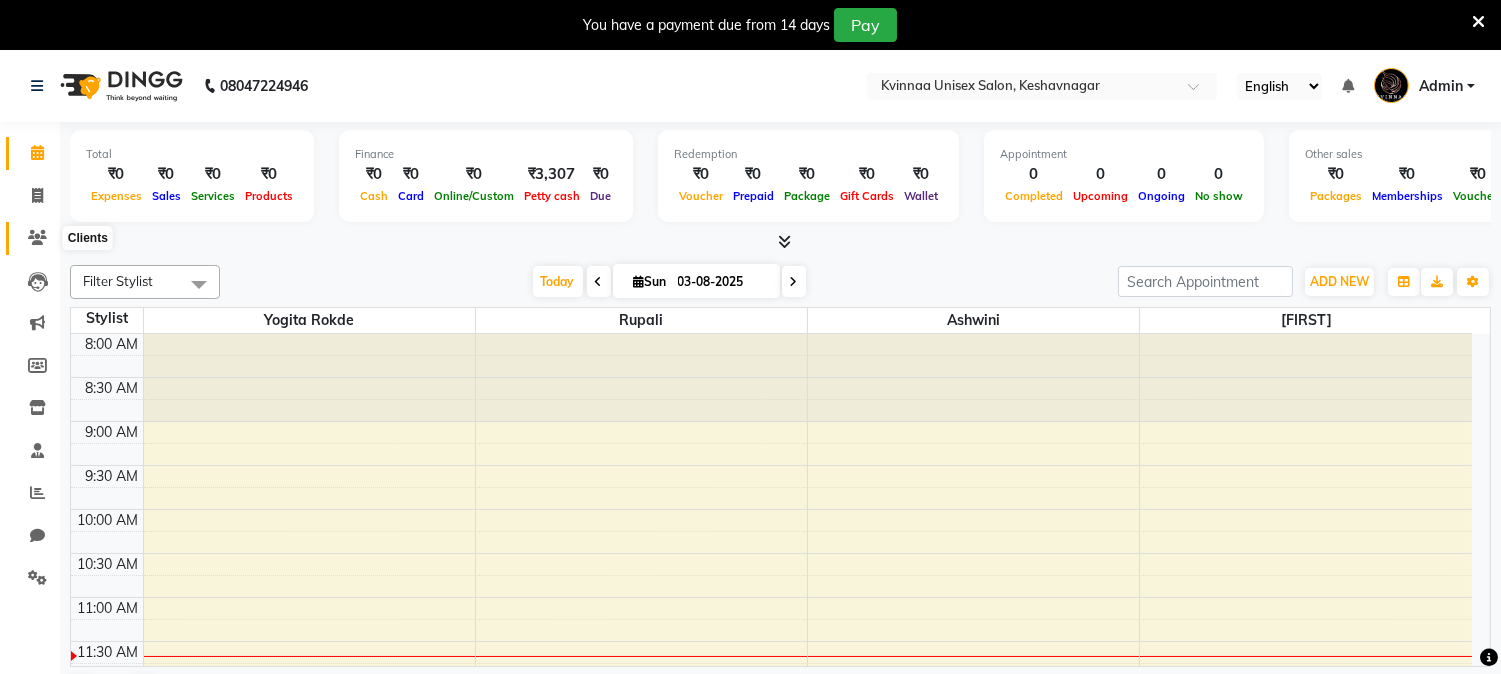 click 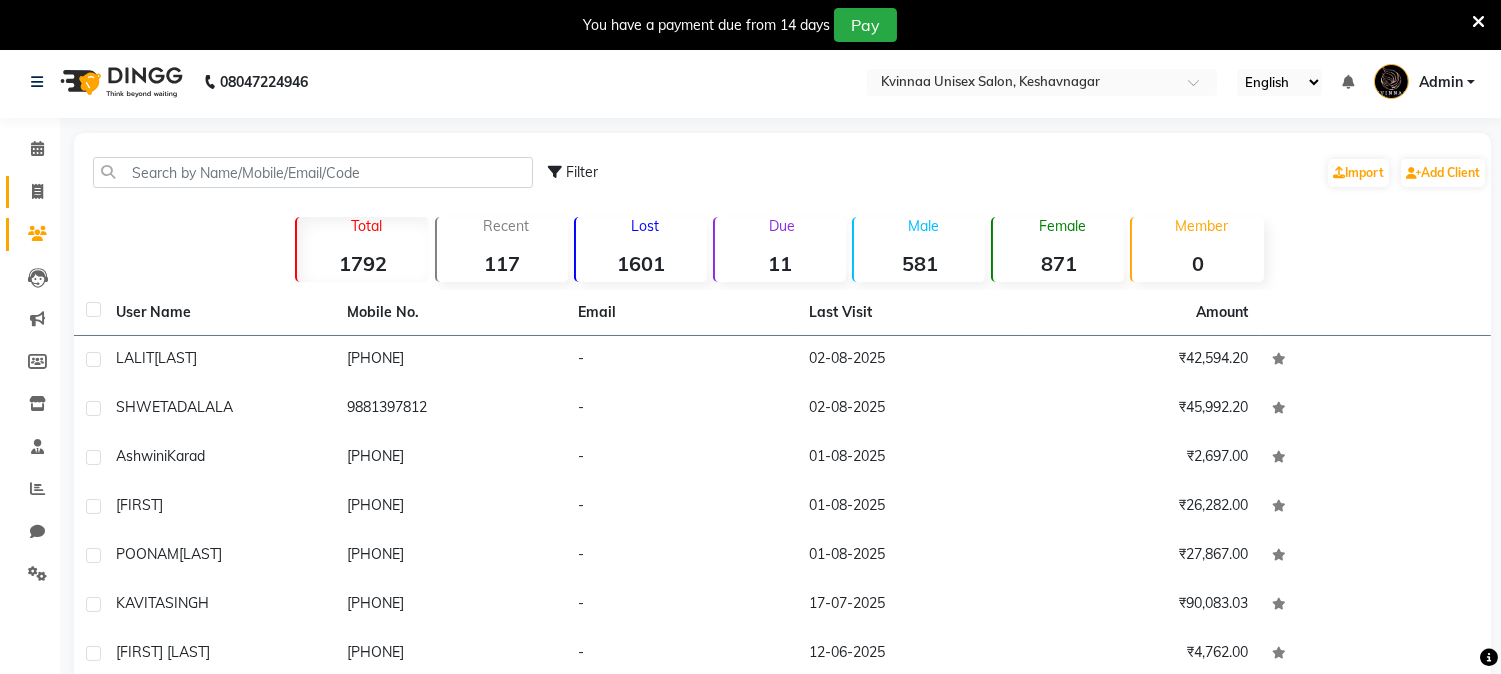 scroll, scrollTop: 0, scrollLeft: 0, axis: both 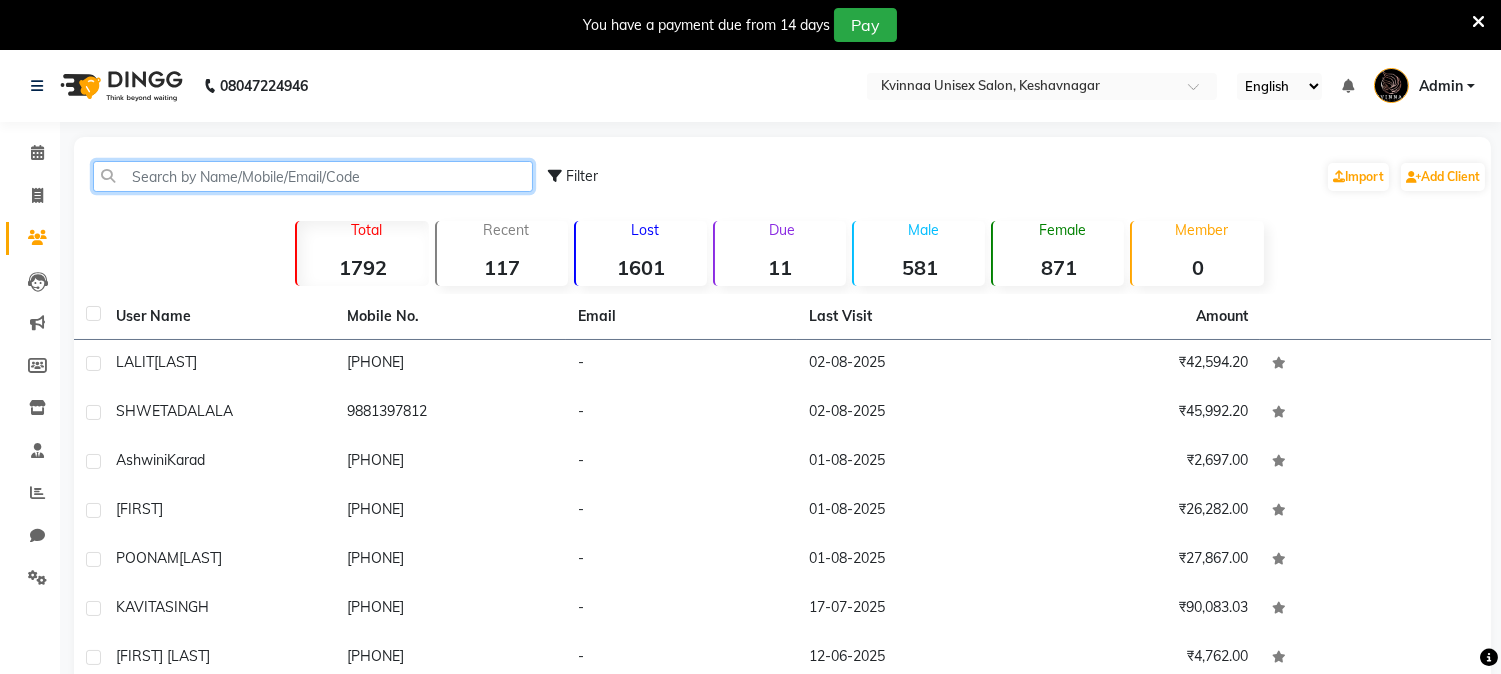 click 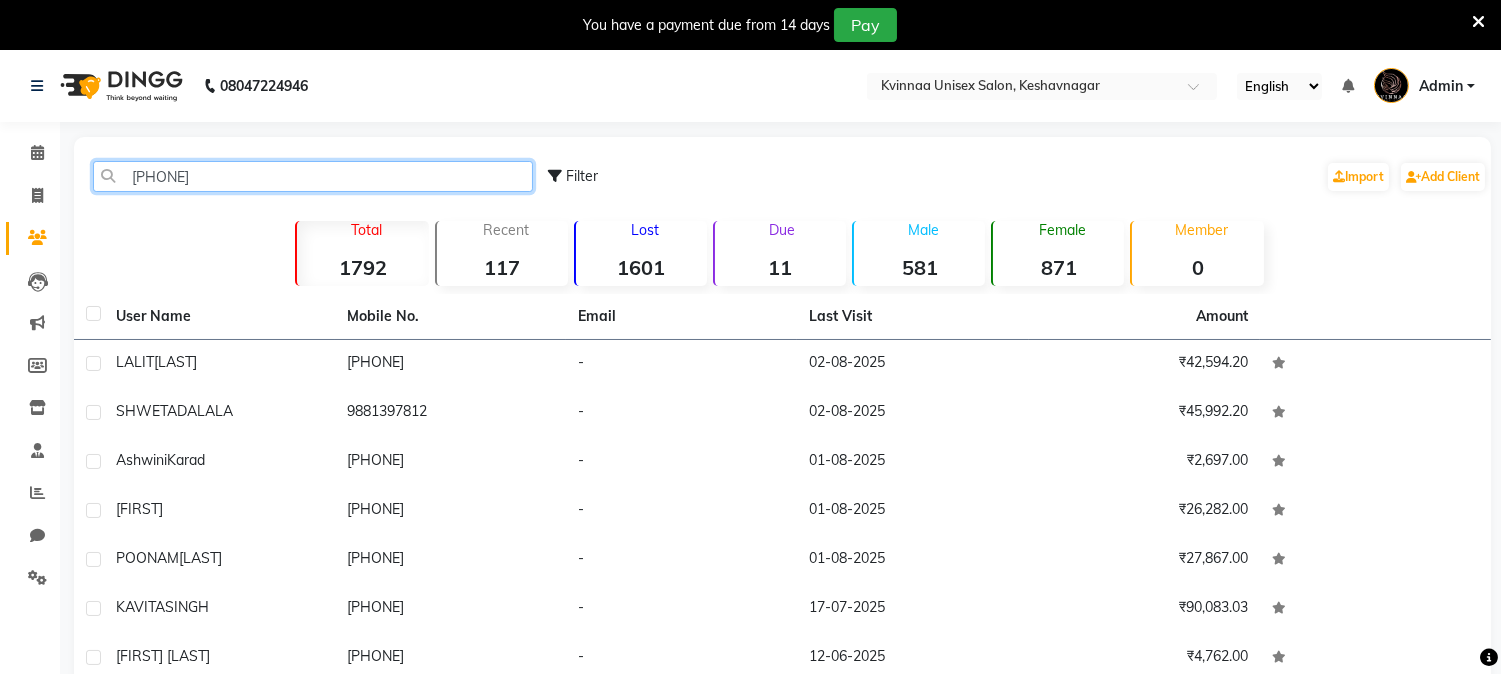click on "[PHONE]" 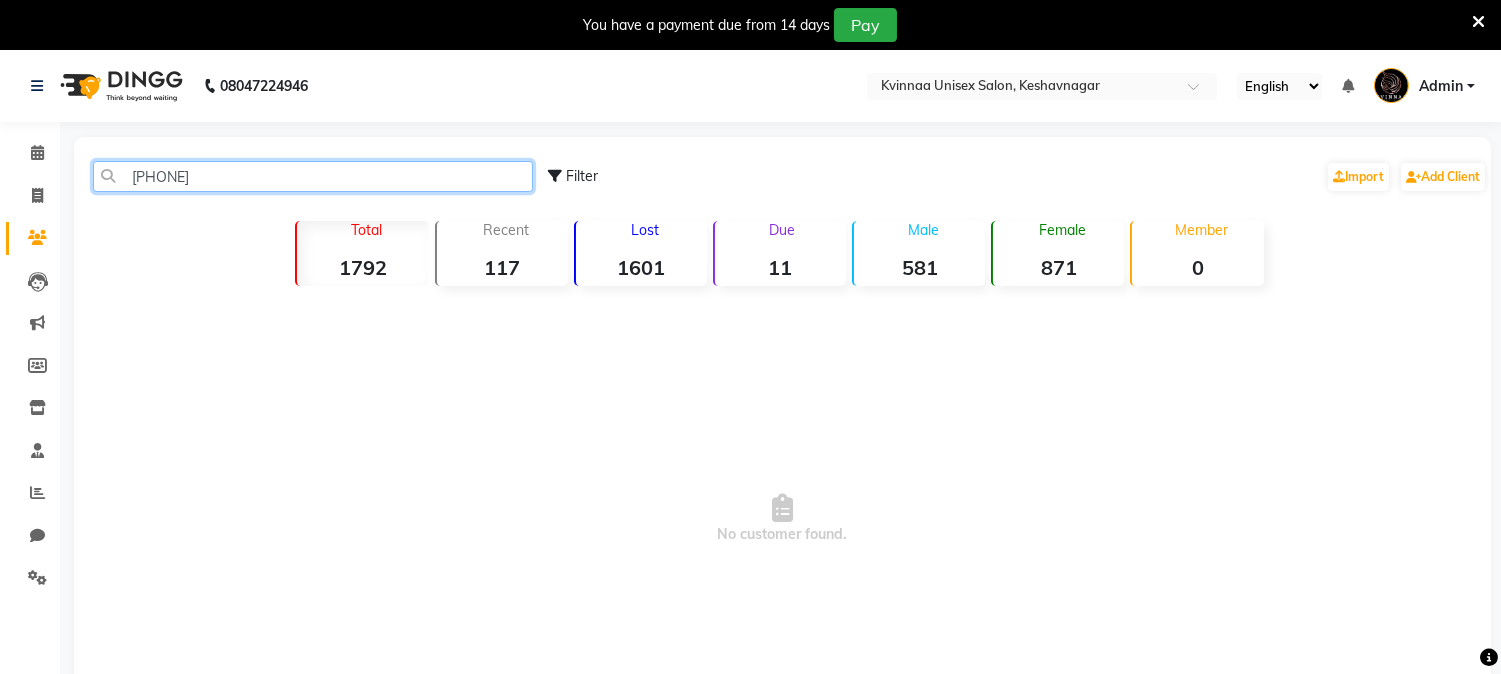 click on "[PHONE]" 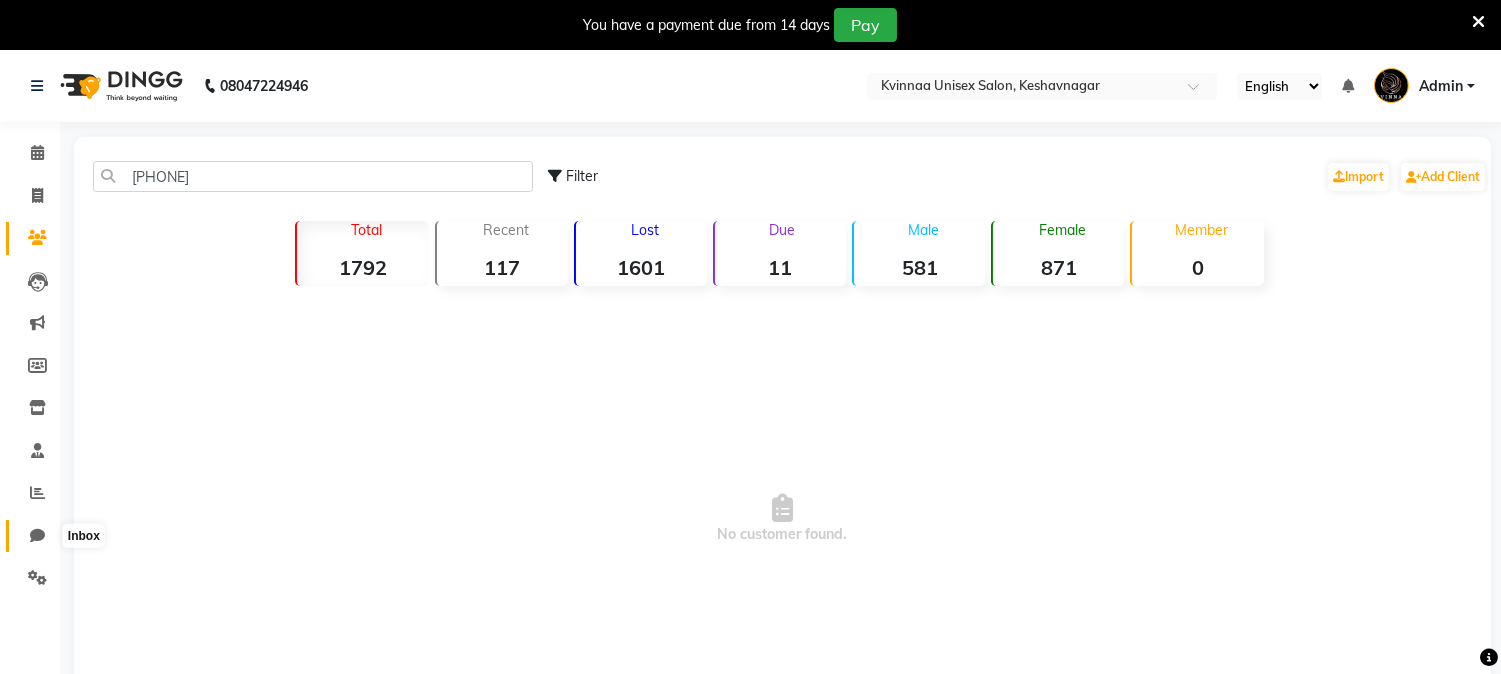 click 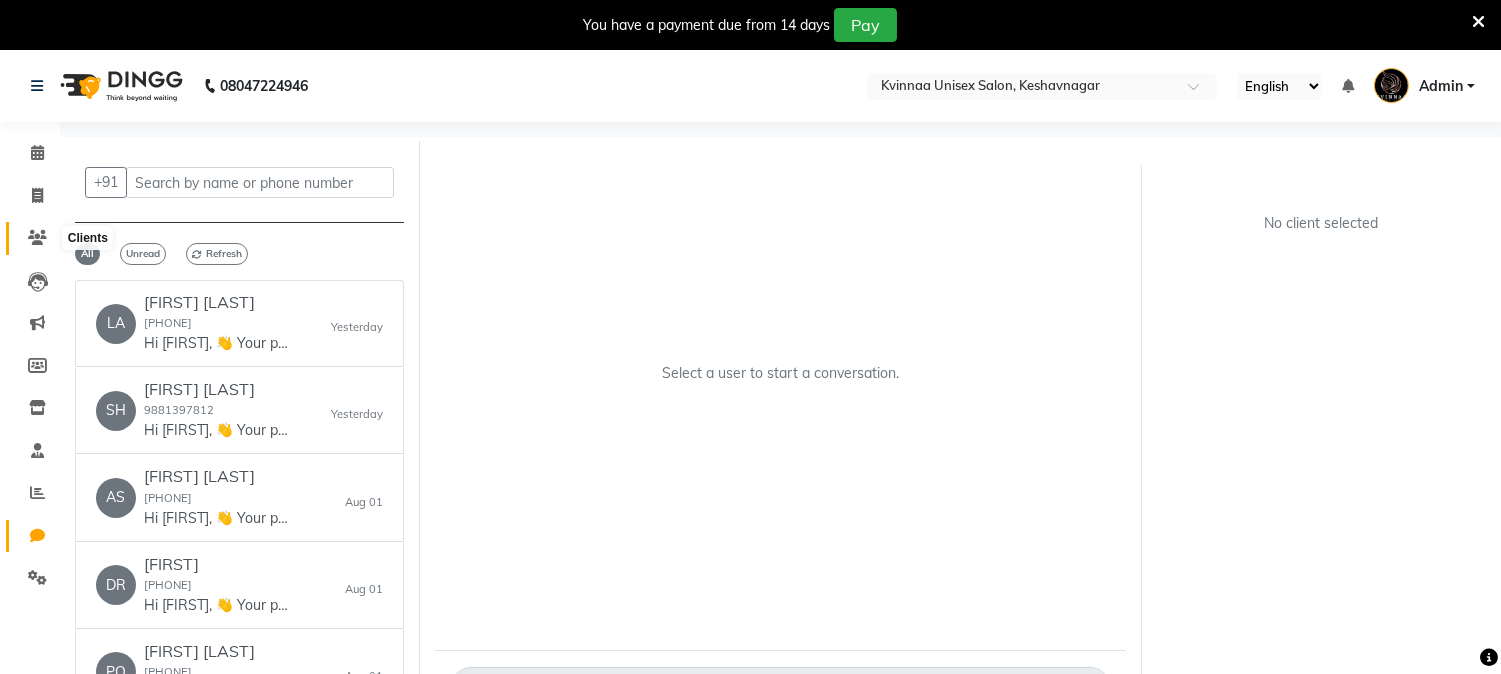 click 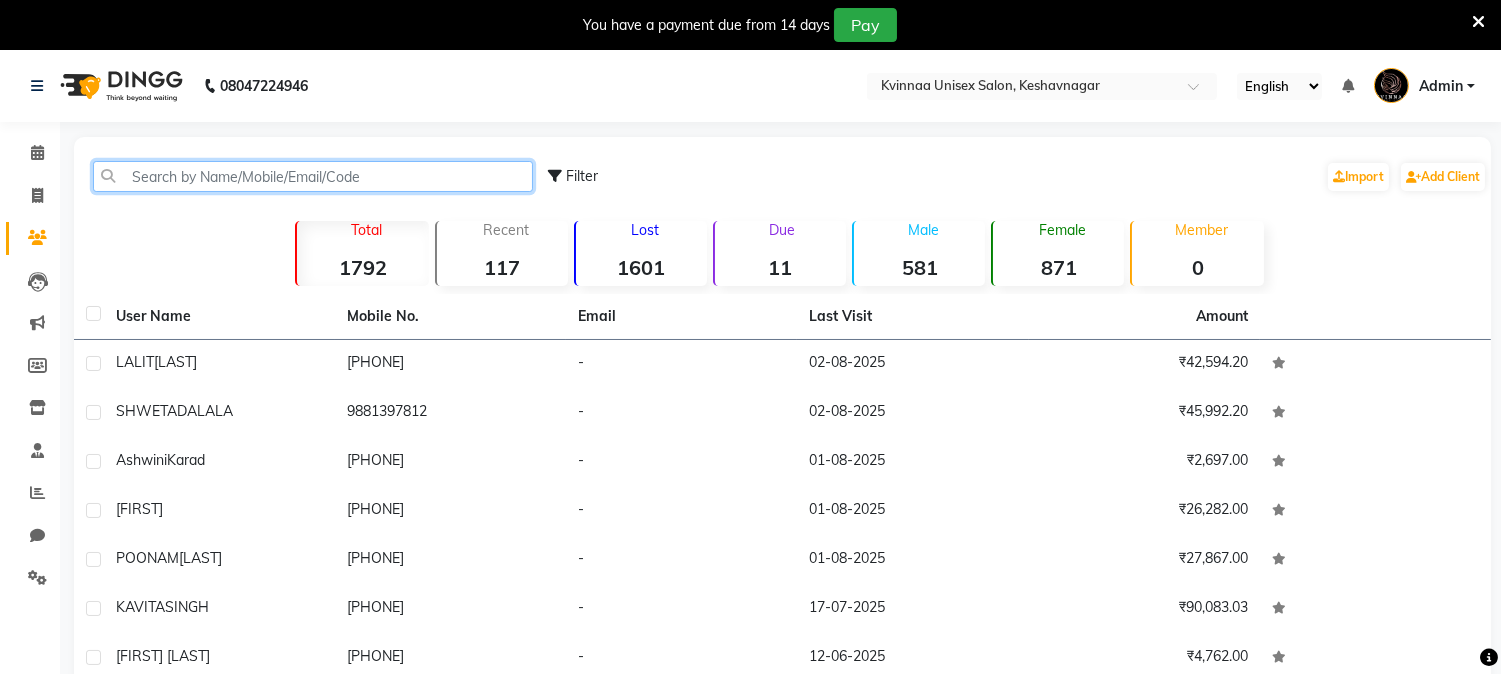 click 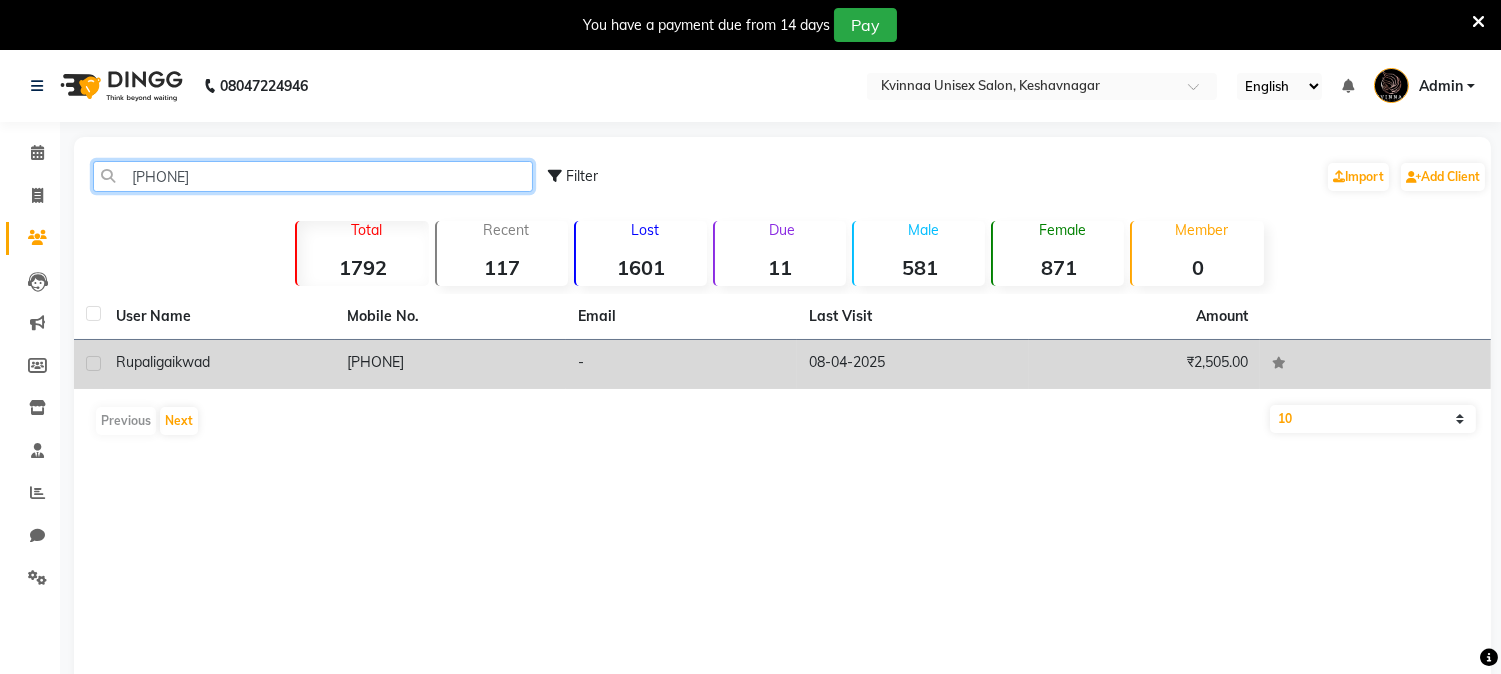 type on "[PHONE]" 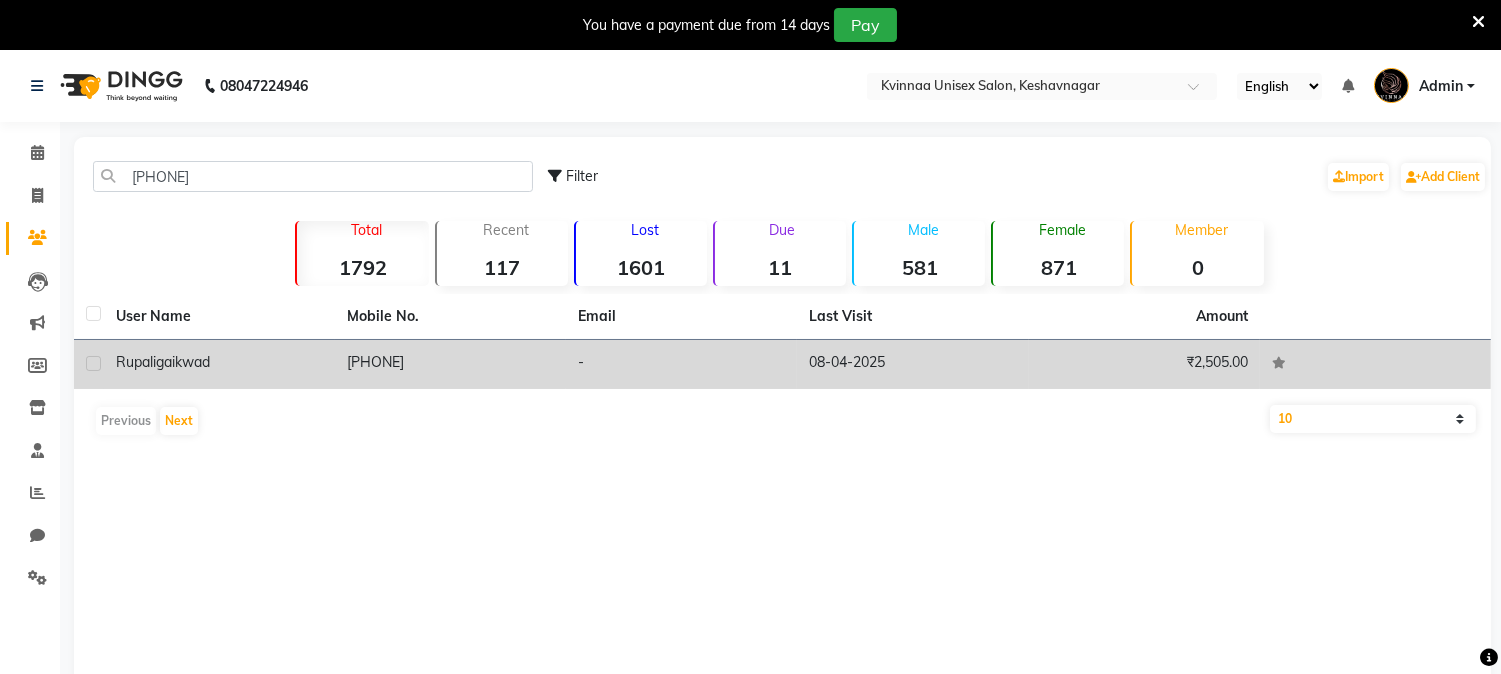 click on "[PHONE]" 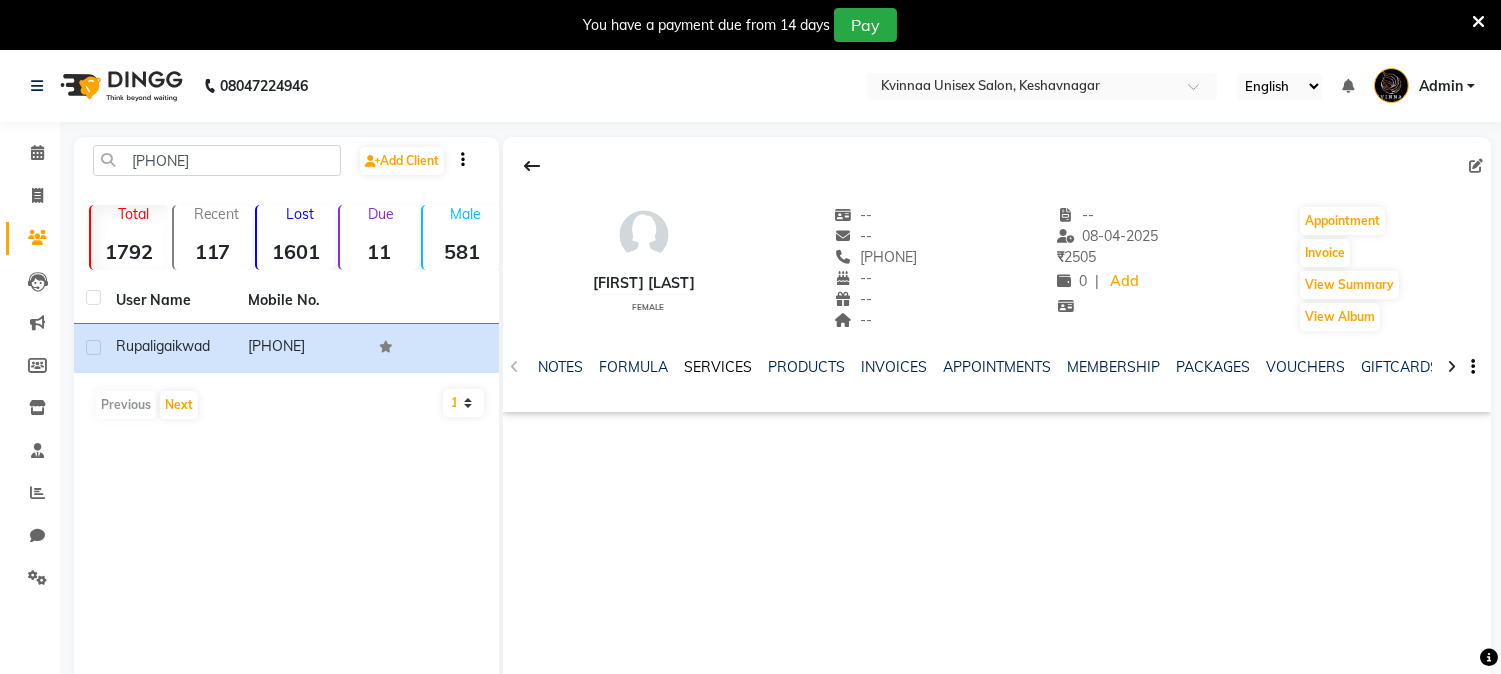click on "SERVICES" 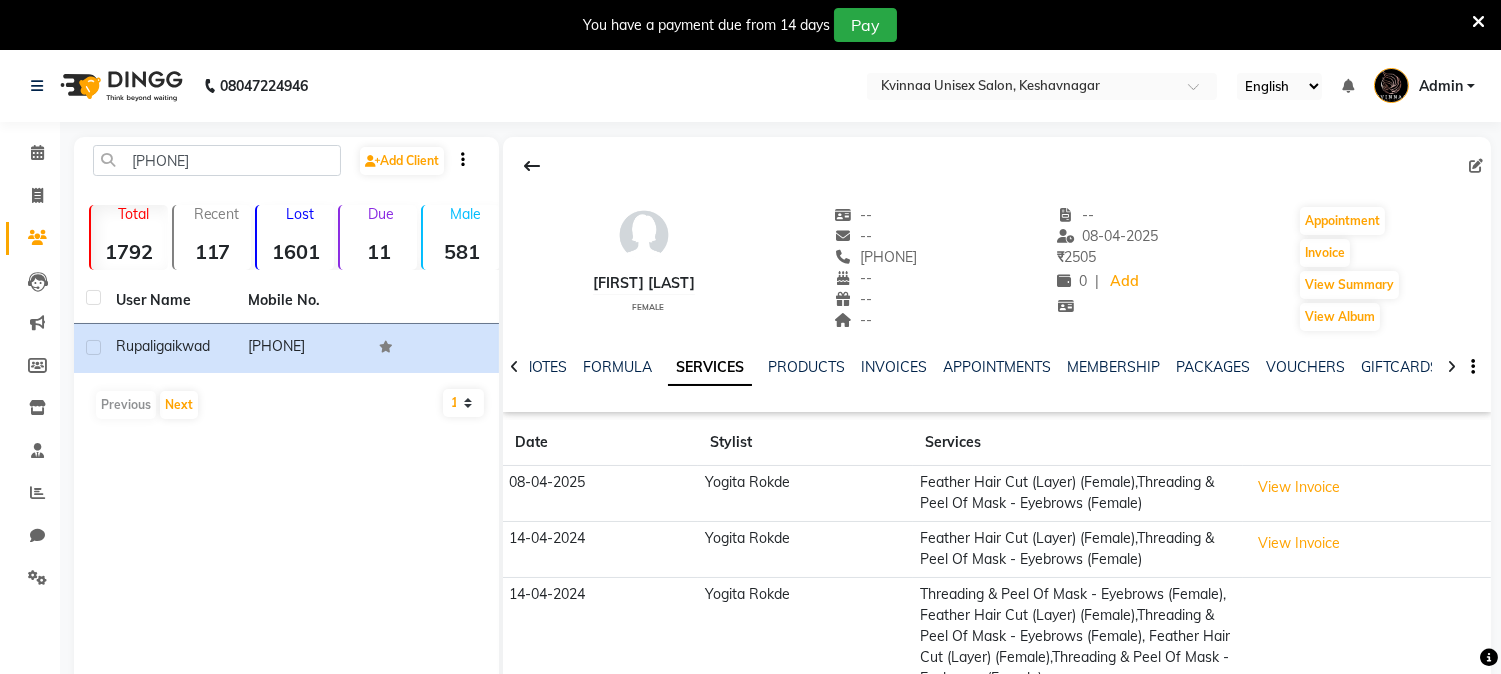 scroll, scrollTop: 111, scrollLeft: 0, axis: vertical 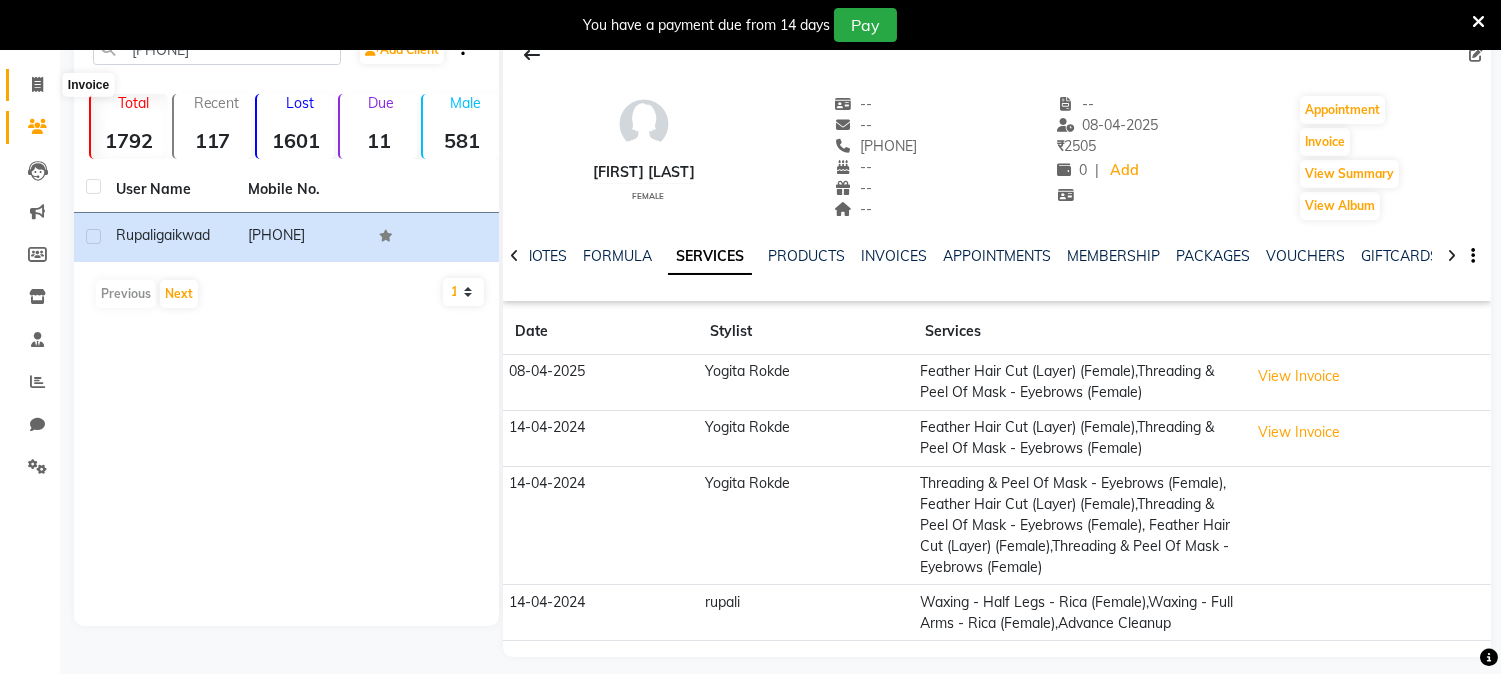 click 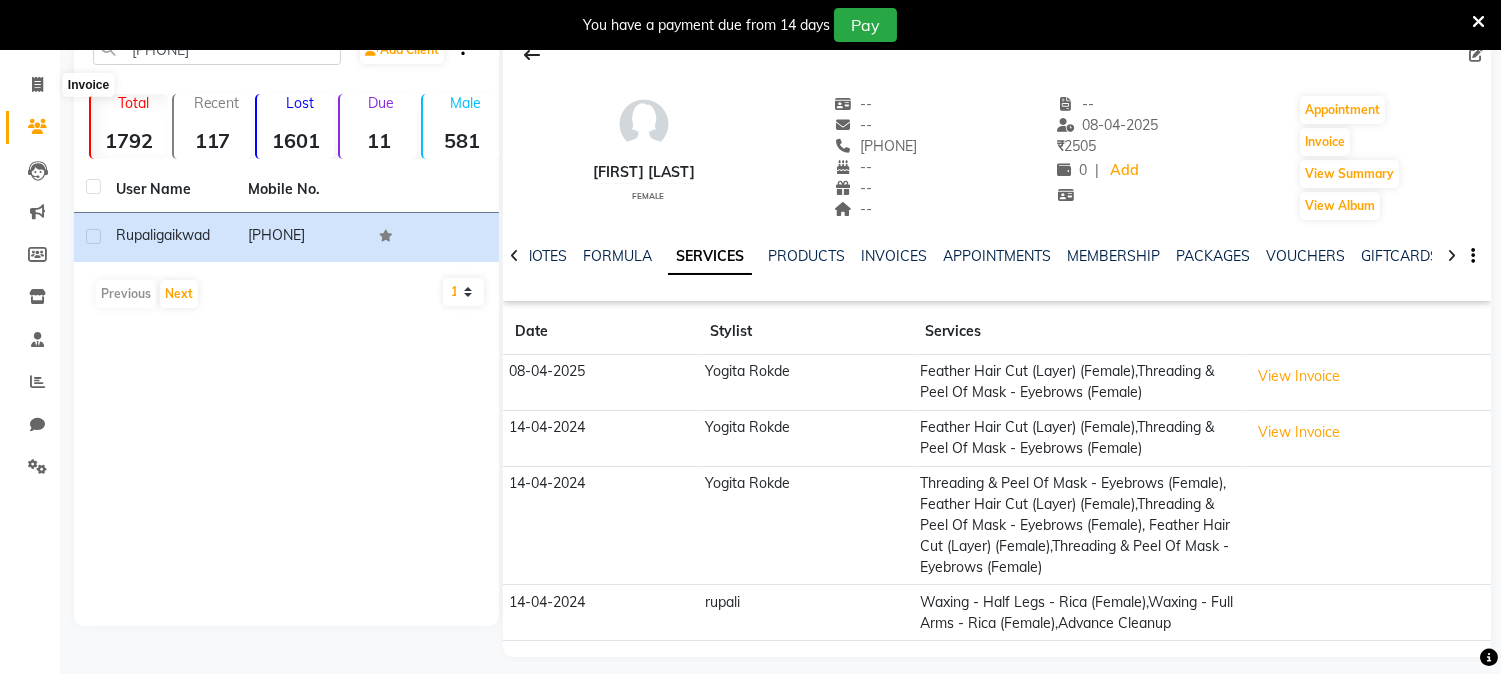 select on "service" 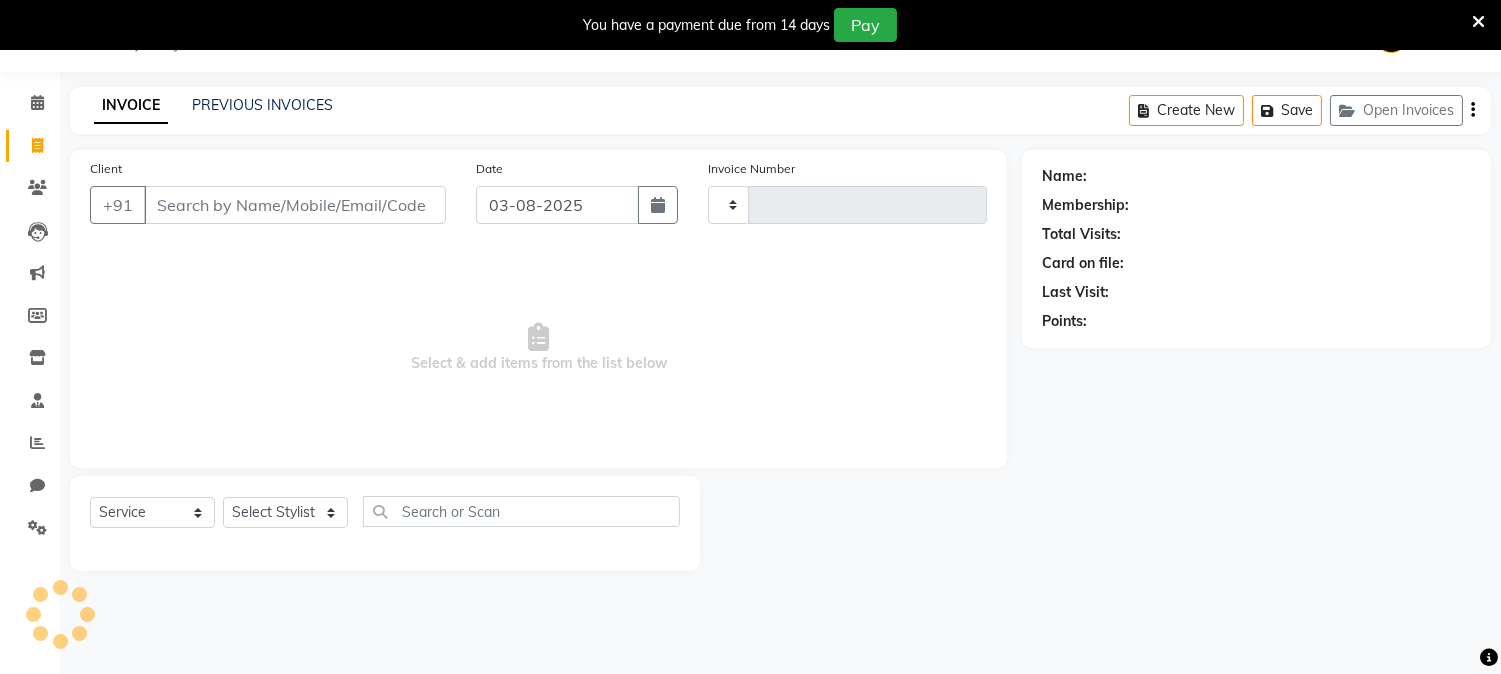 scroll, scrollTop: 50, scrollLeft: 0, axis: vertical 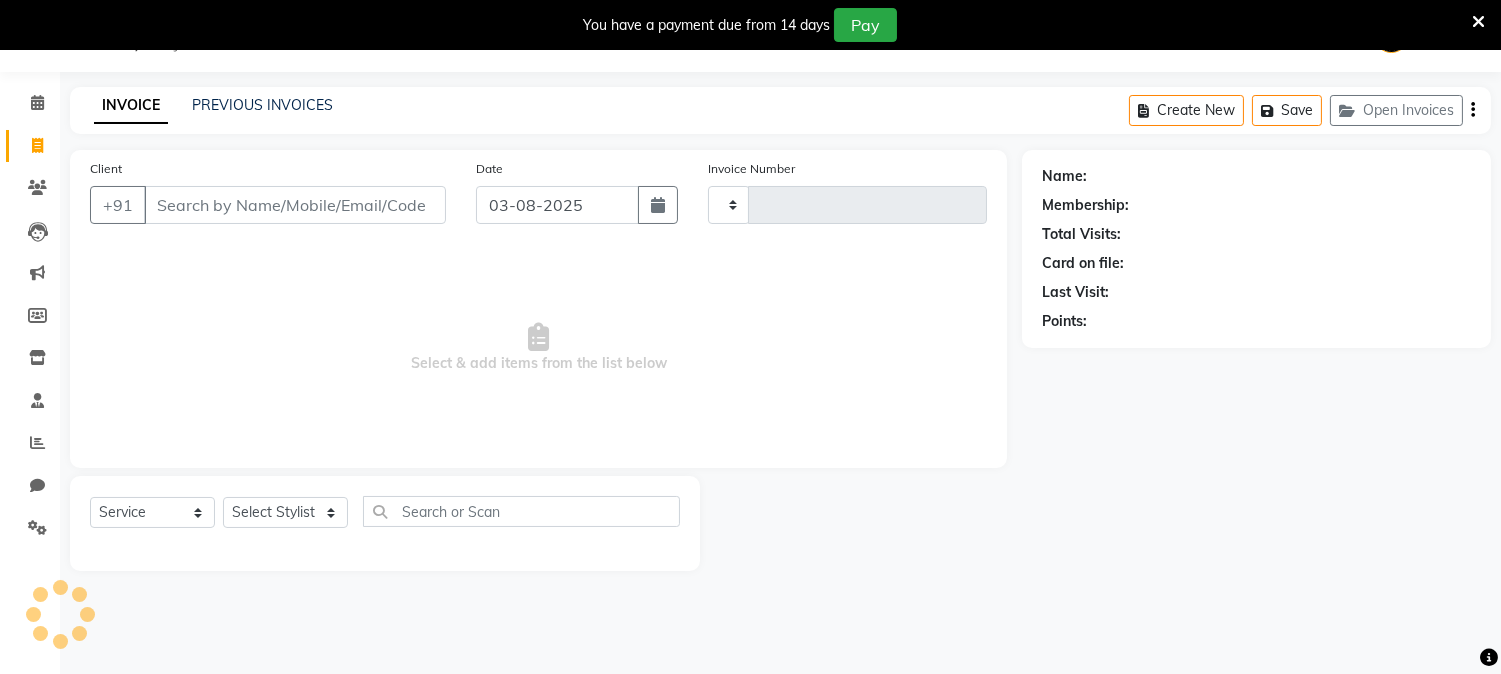 type on "0316" 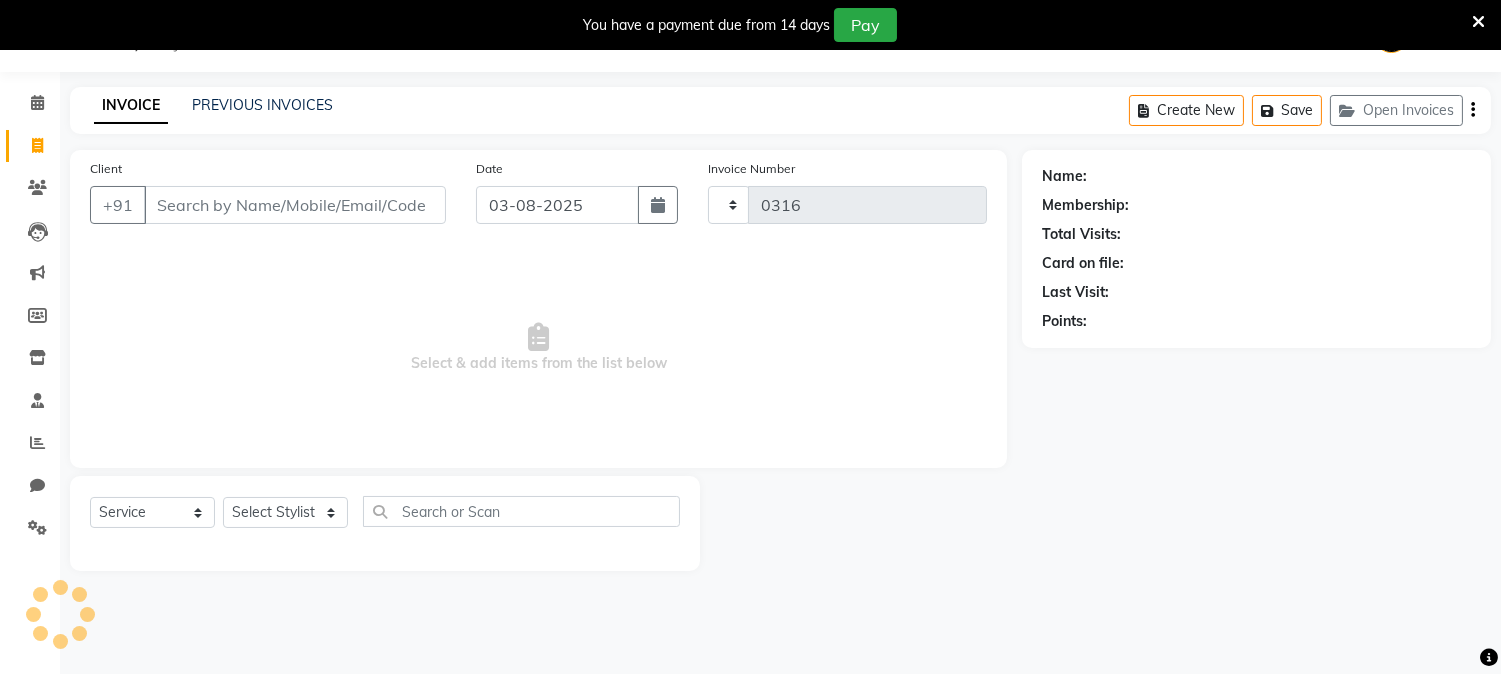 select on "147" 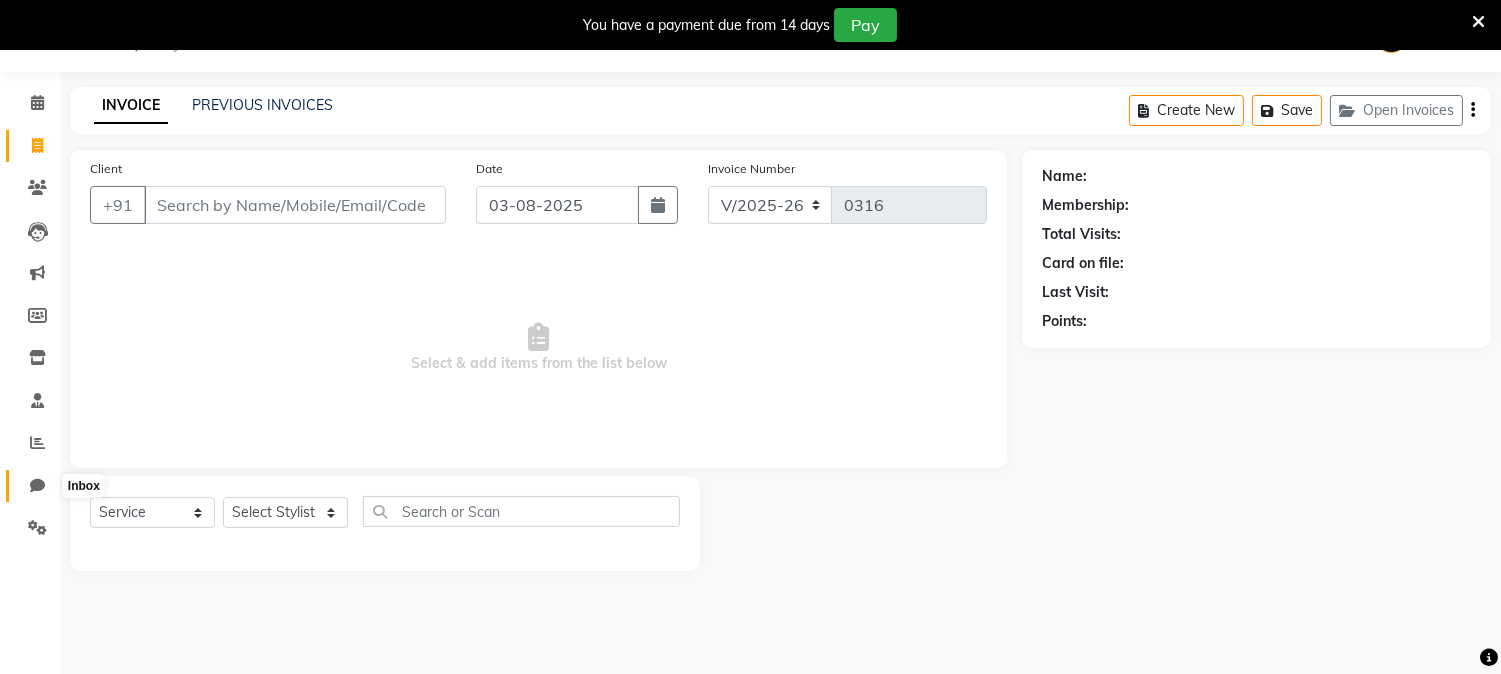 click 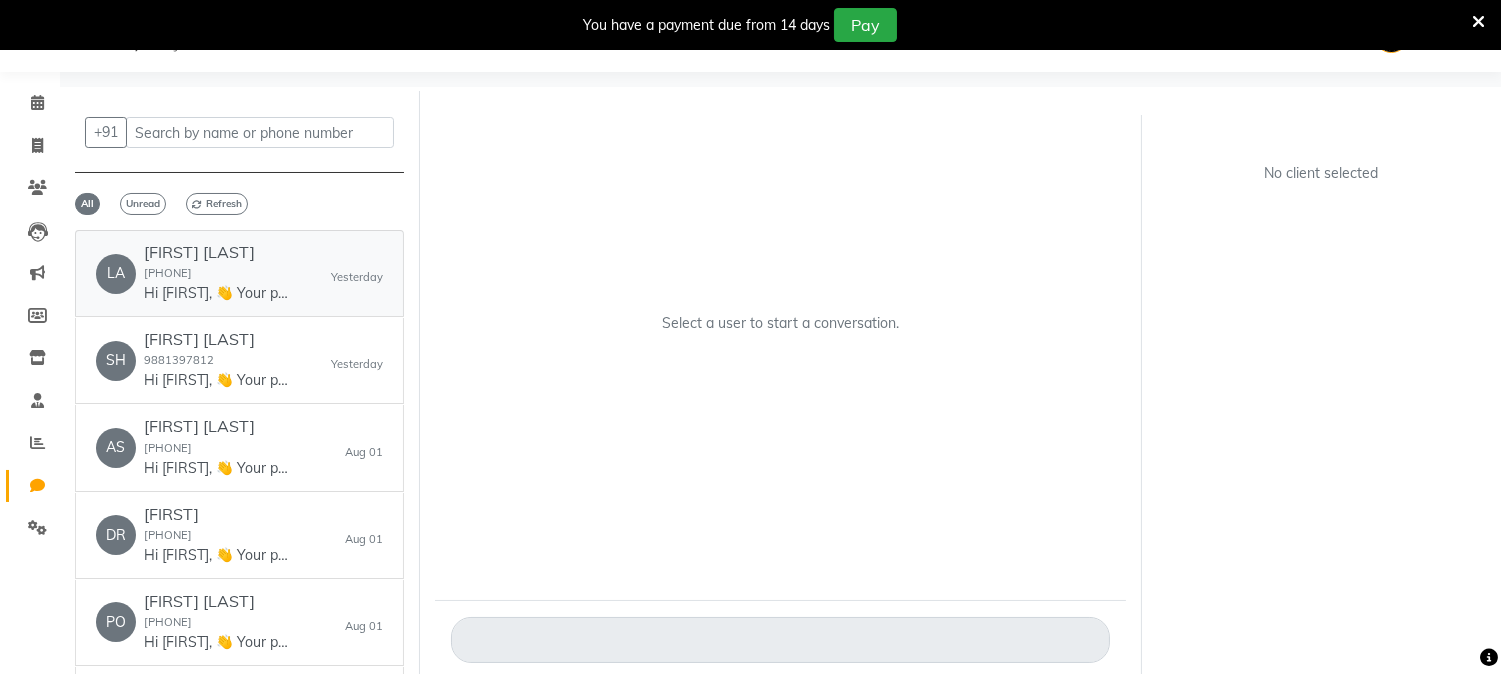 scroll, scrollTop: 0, scrollLeft: 0, axis: both 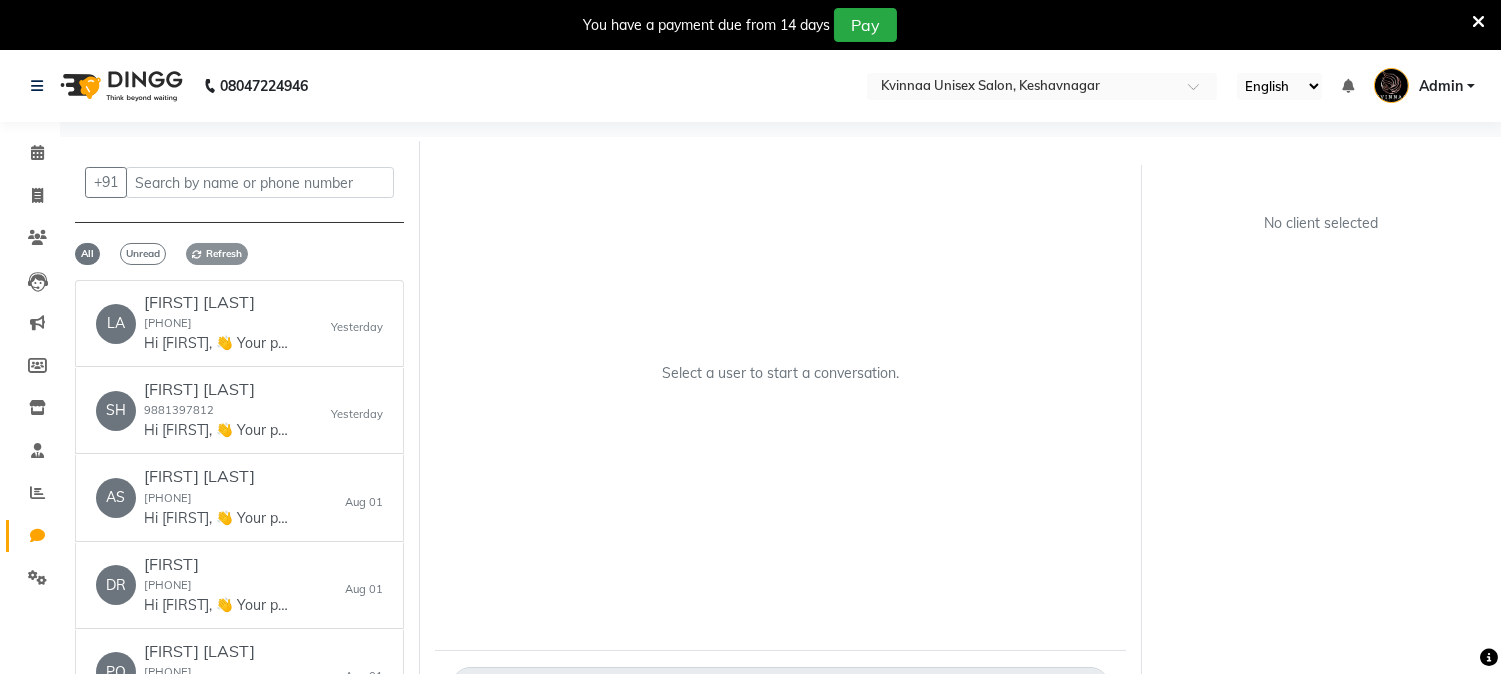 click on "Refresh" 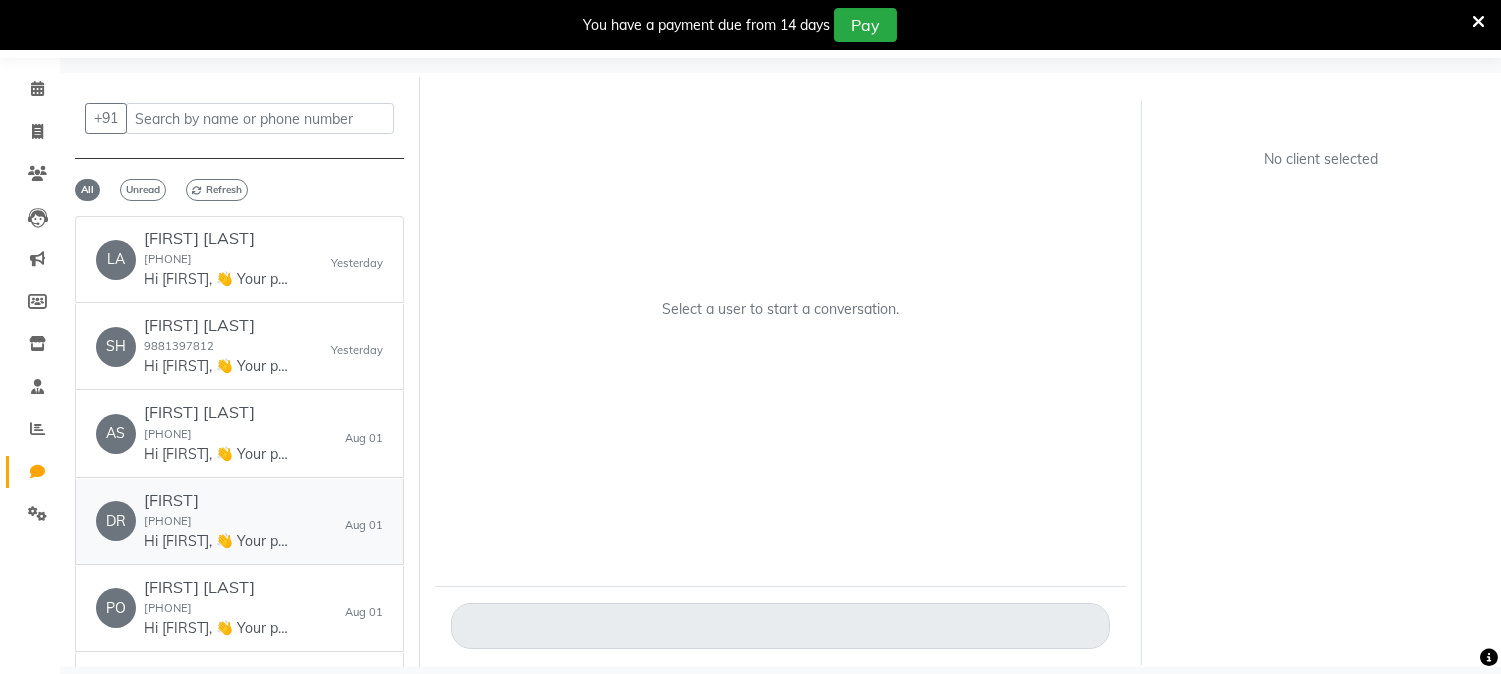 scroll, scrollTop: 0, scrollLeft: 0, axis: both 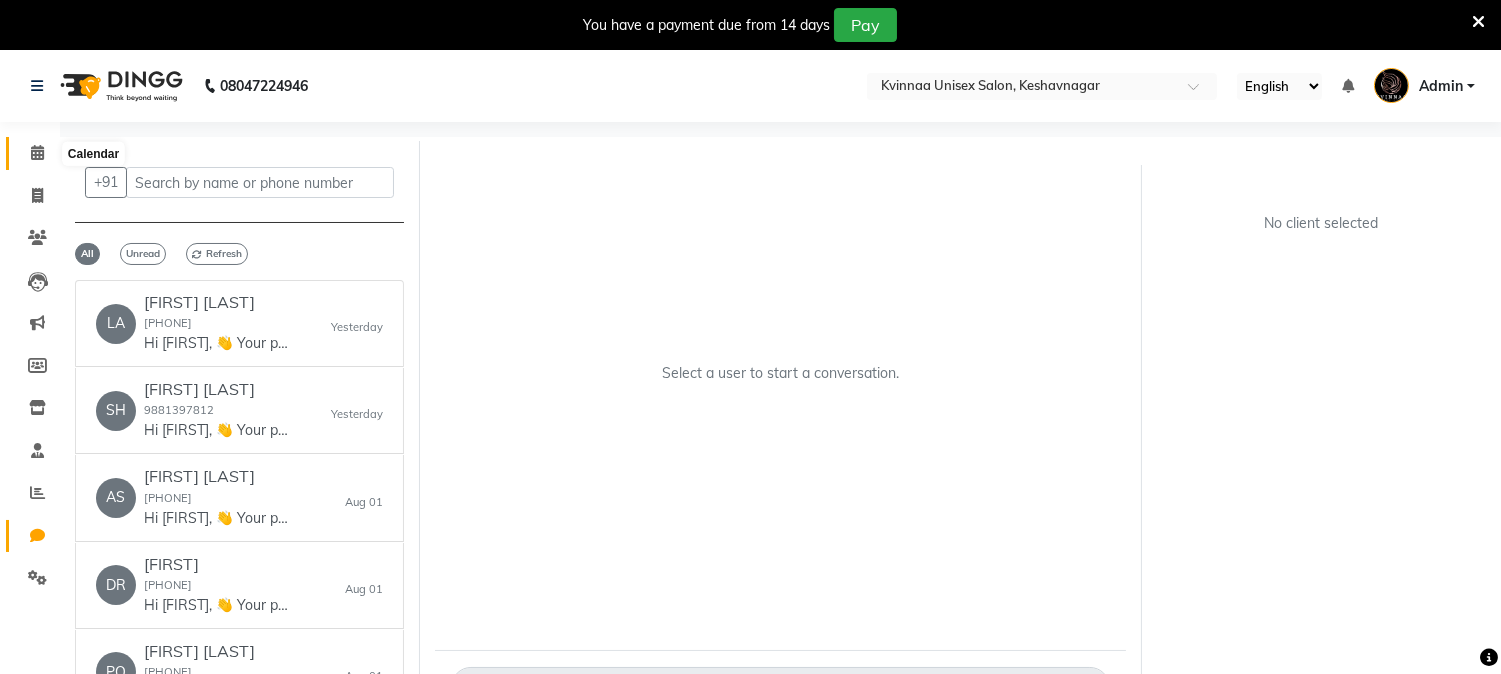 click 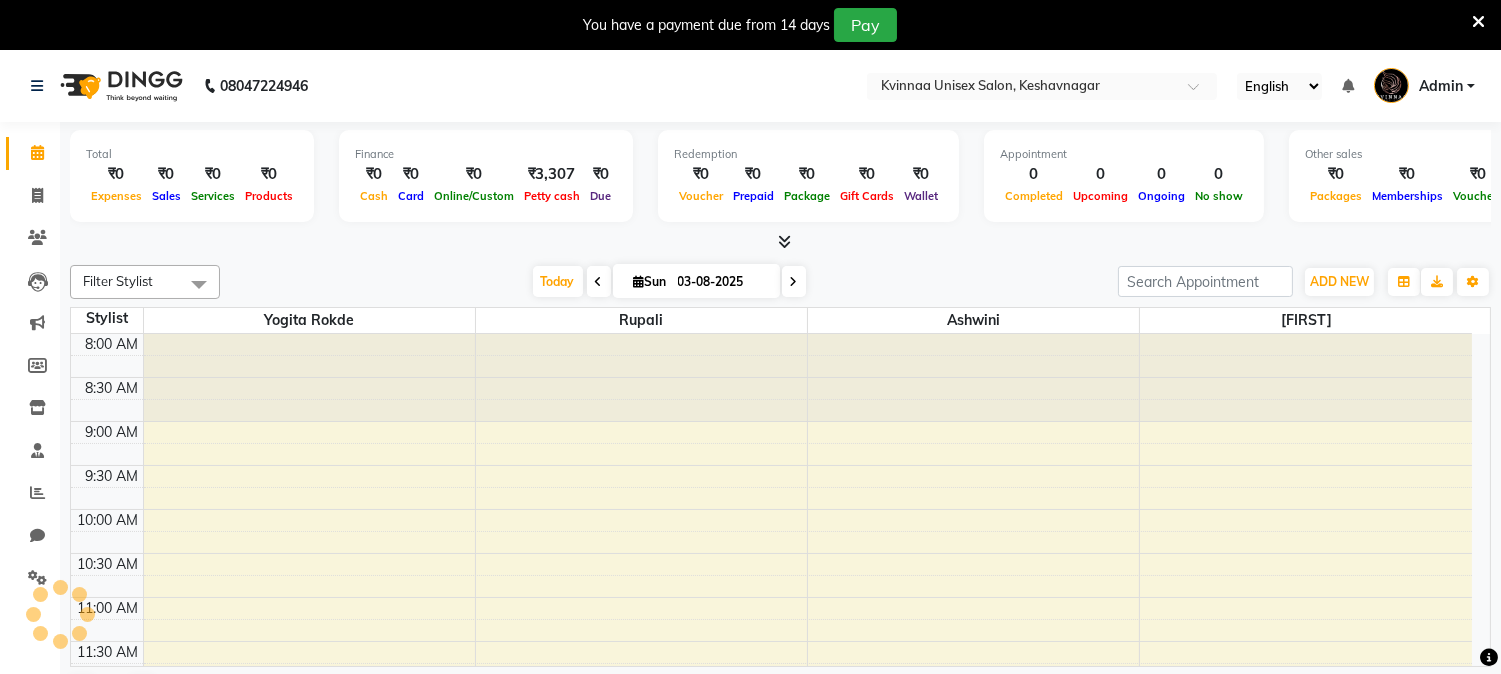 scroll, scrollTop: 0, scrollLeft: 0, axis: both 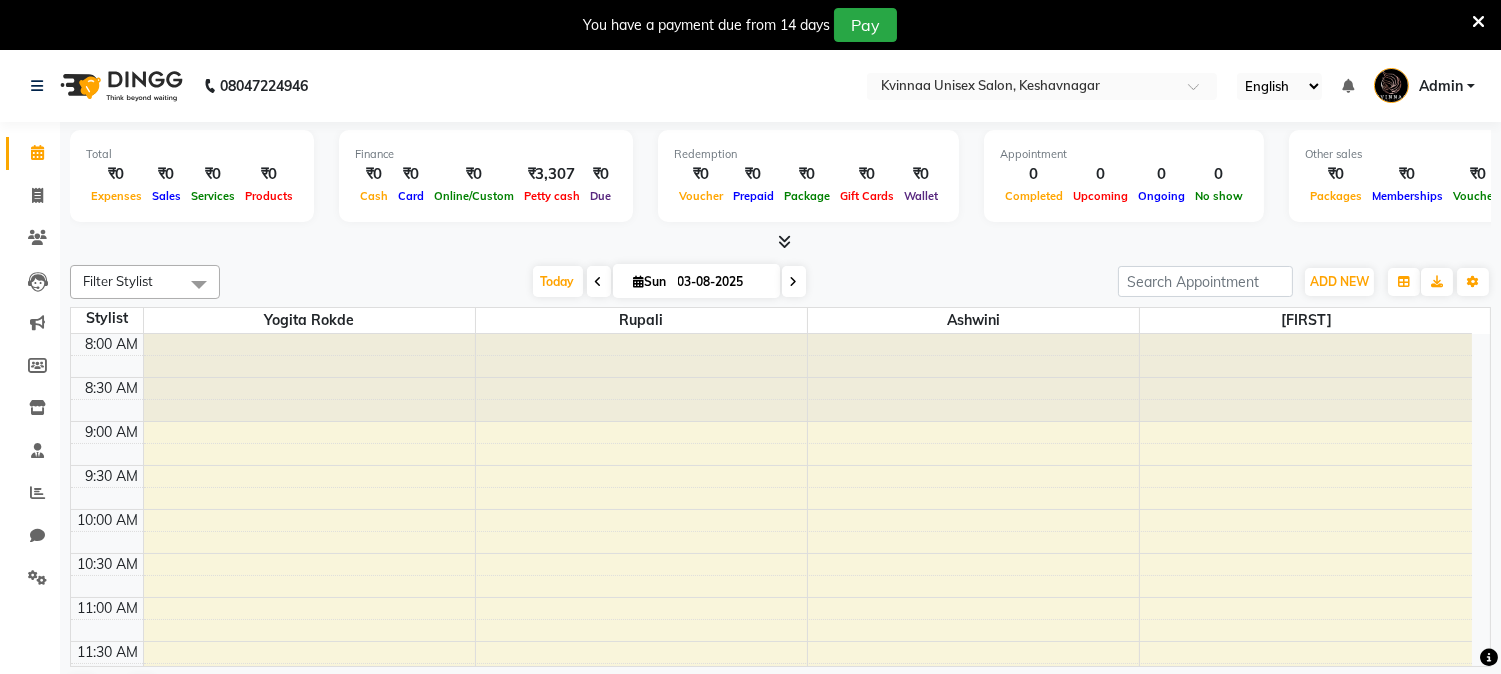 click at bounding box center [973, 378] 